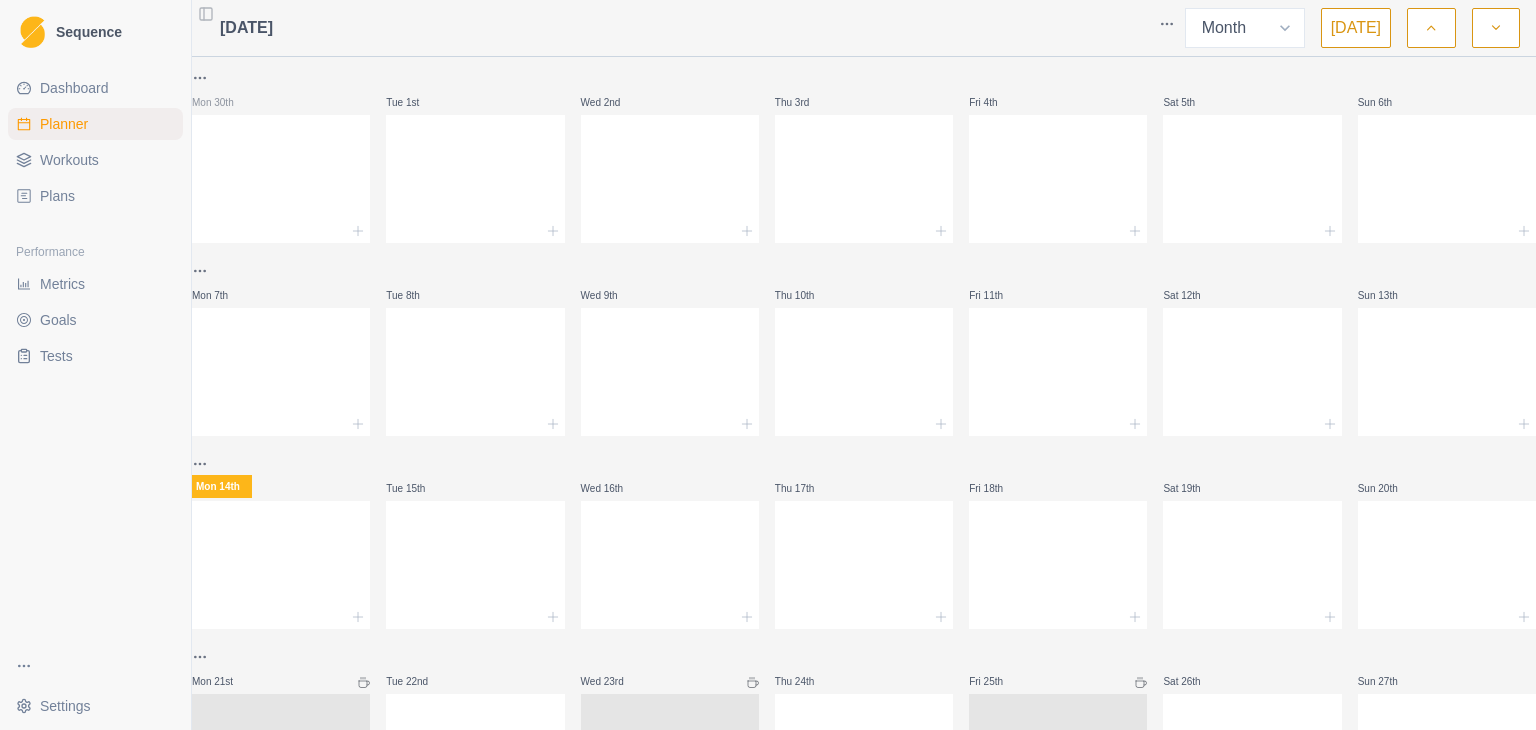 select on "month" 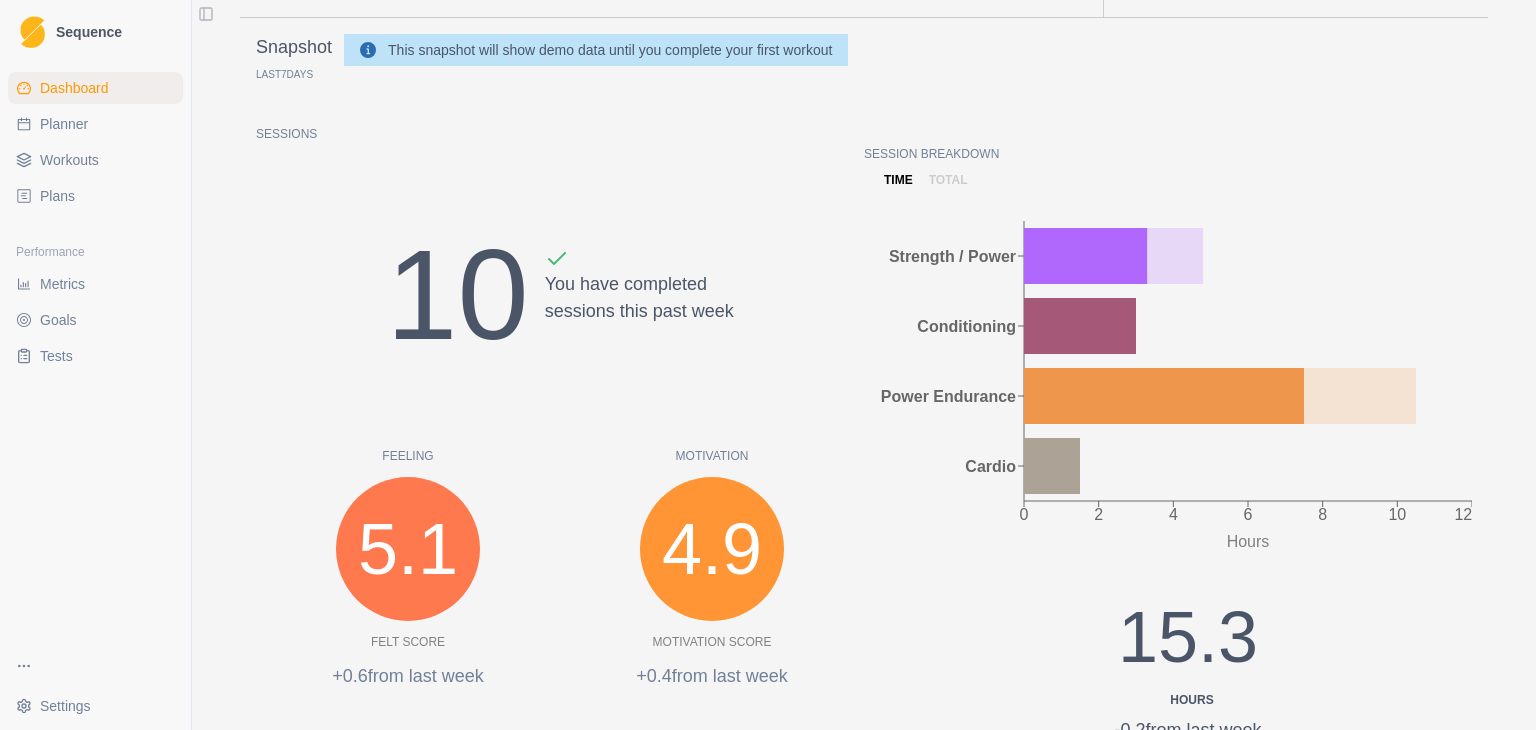 scroll, scrollTop: 100, scrollLeft: 0, axis: vertical 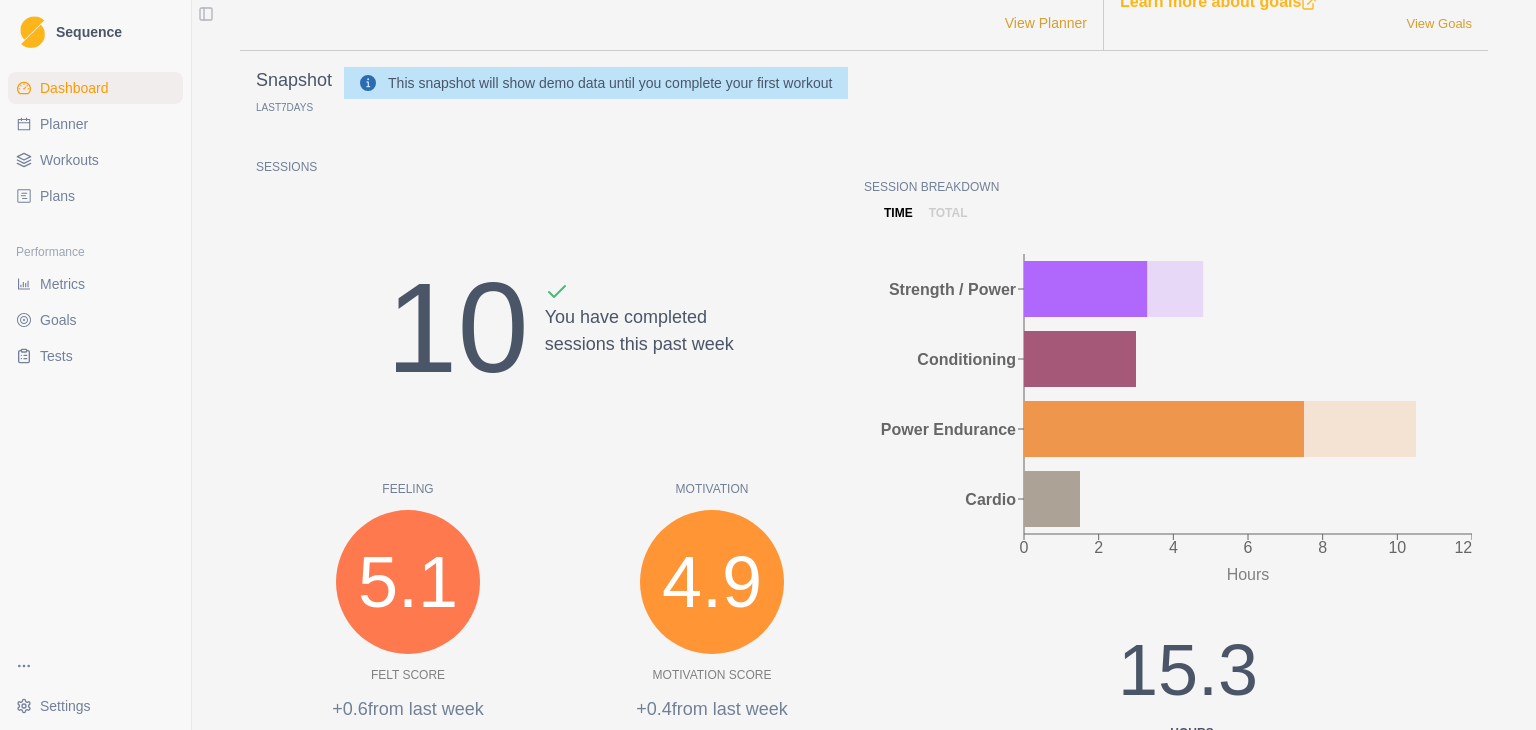 click on "Planner" at bounding box center [64, 124] 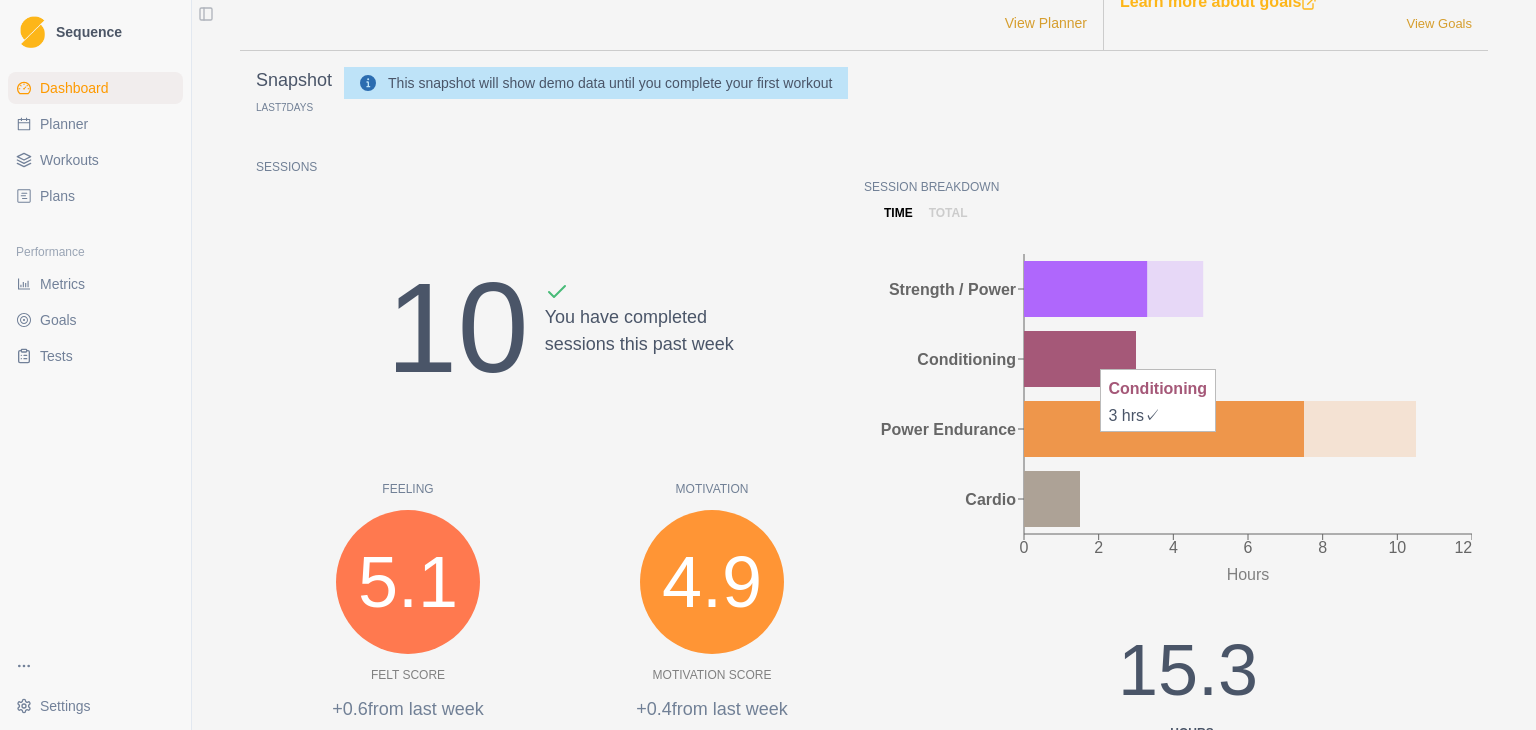 select on "month" 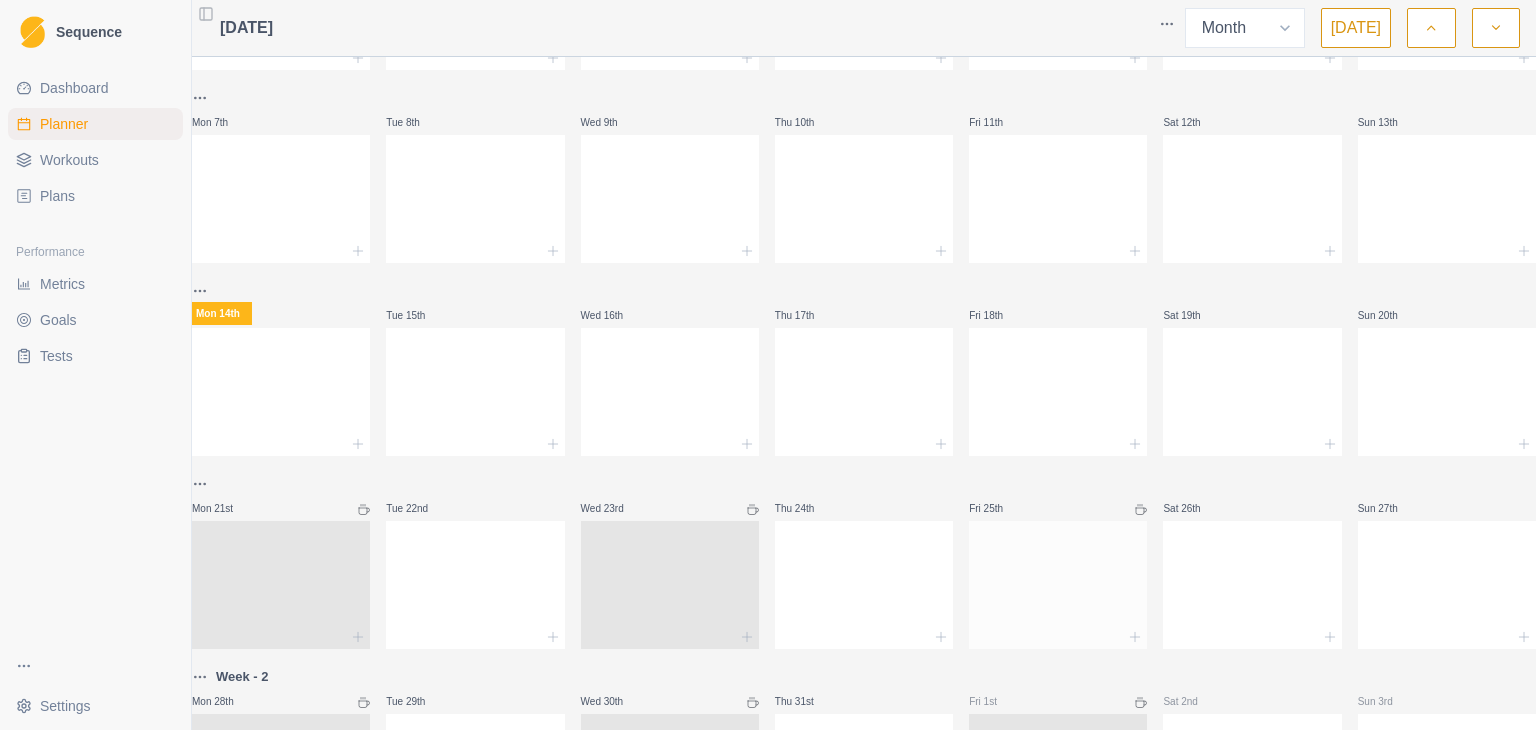scroll, scrollTop: 341, scrollLeft: 0, axis: vertical 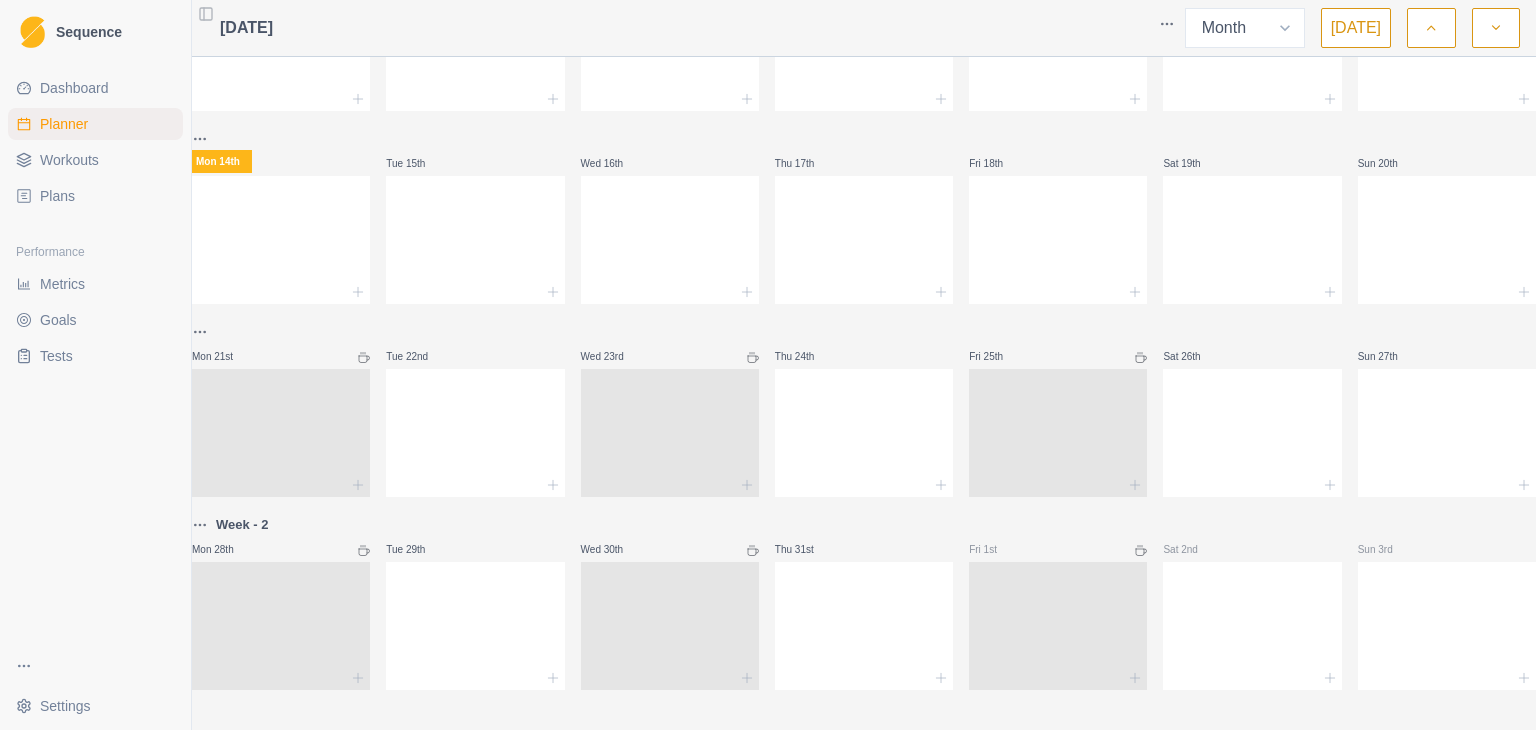 click on "Week - 2" at bounding box center [242, 525] 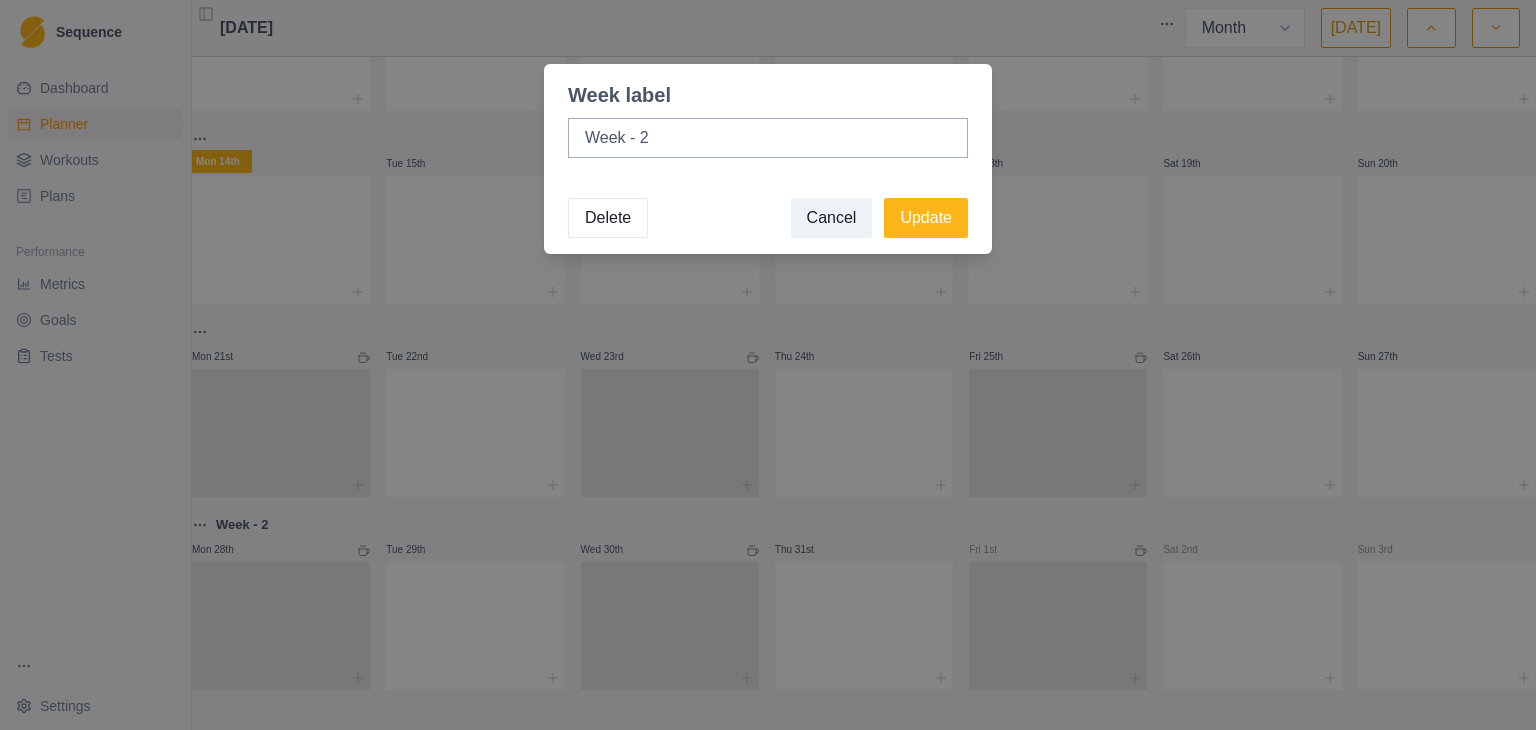 click on "Delete" at bounding box center (608, 218) 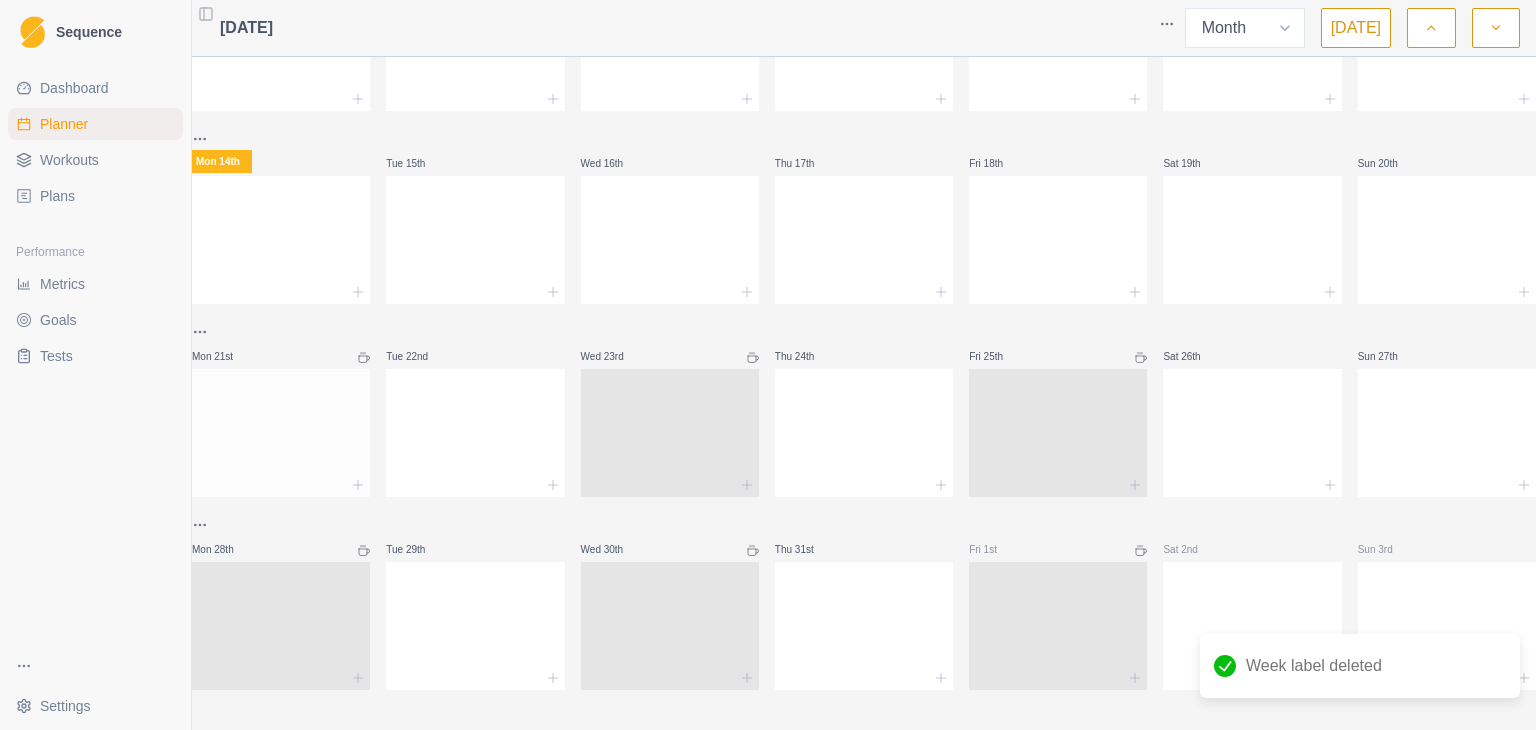 drag, startPoint x: 274, startPoint y: 394, endPoint x: 268, endPoint y: 415, distance: 21.84033 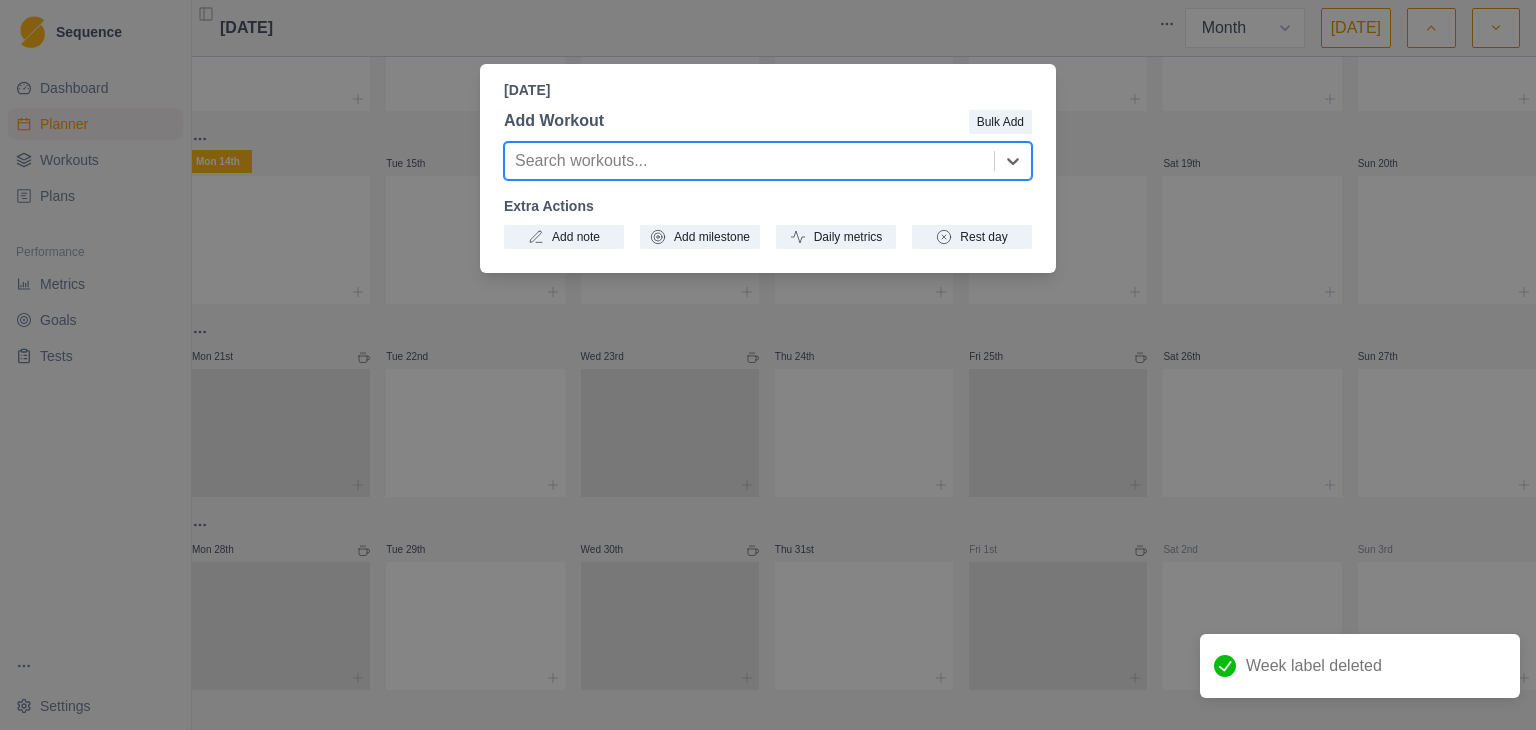 click on "[DATE] Add Workout Bulk Add Search workouts... Extra Actions Add note Add milestone Daily metrics Rest day" at bounding box center (768, 365) 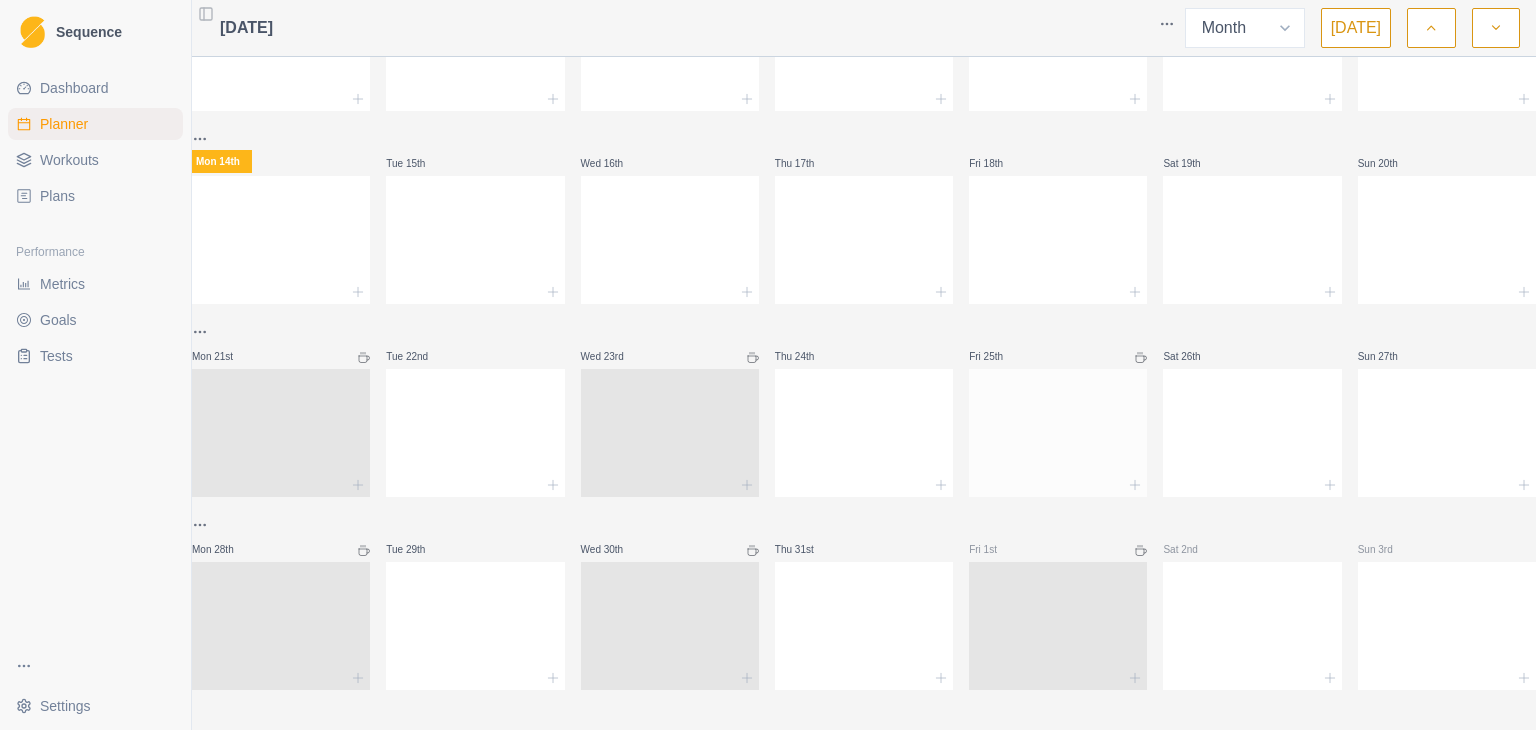 click at bounding box center [1058, 429] 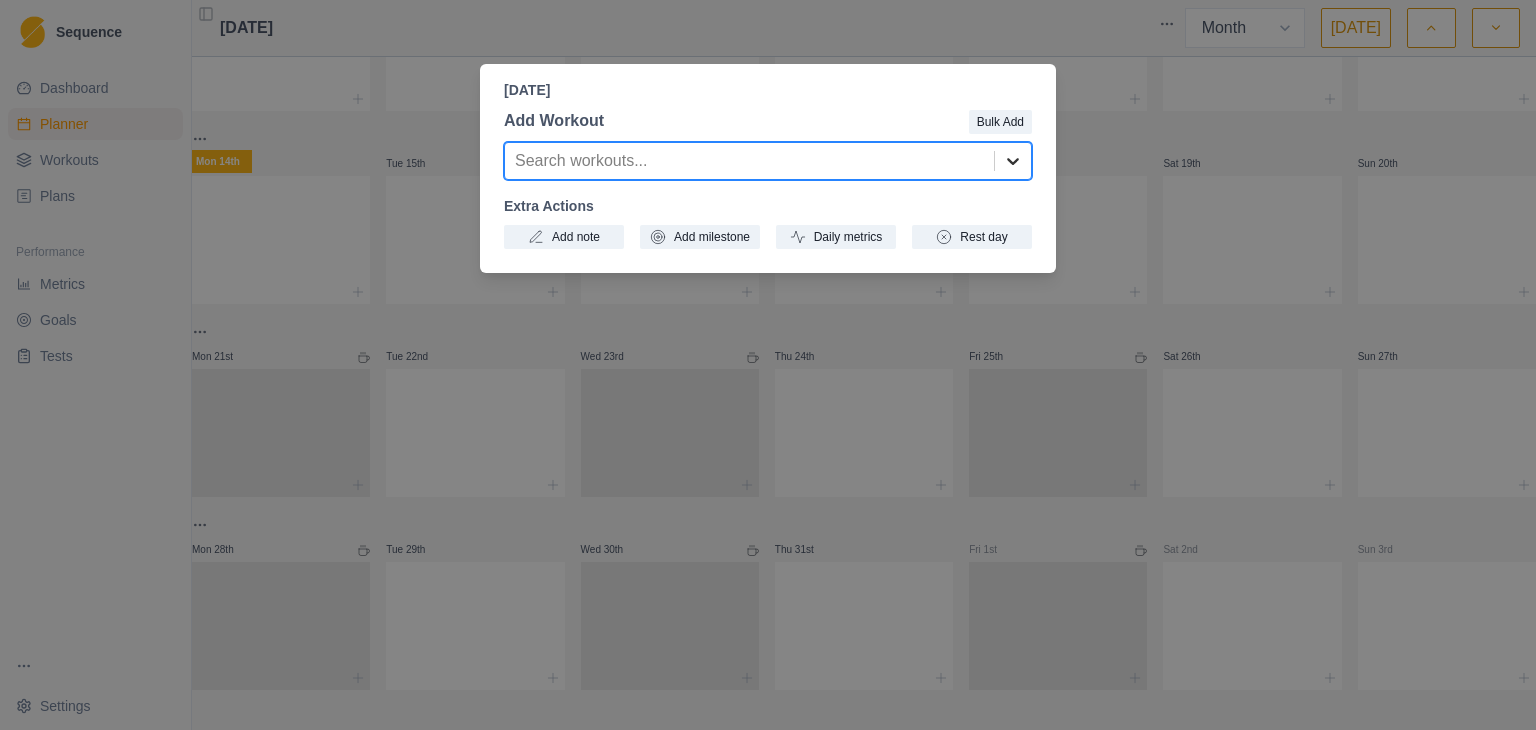 click 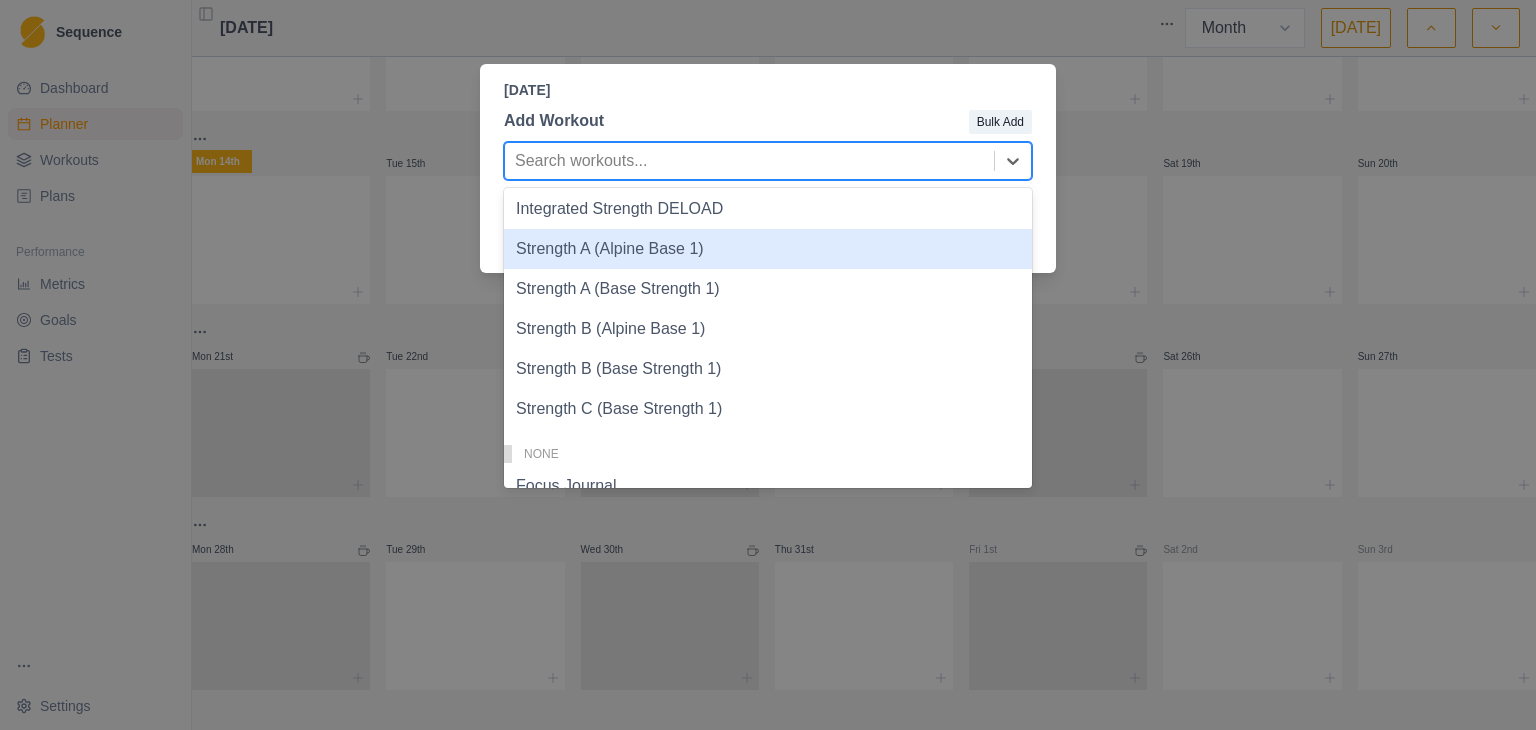 scroll, scrollTop: 930, scrollLeft: 0, axis: vertical 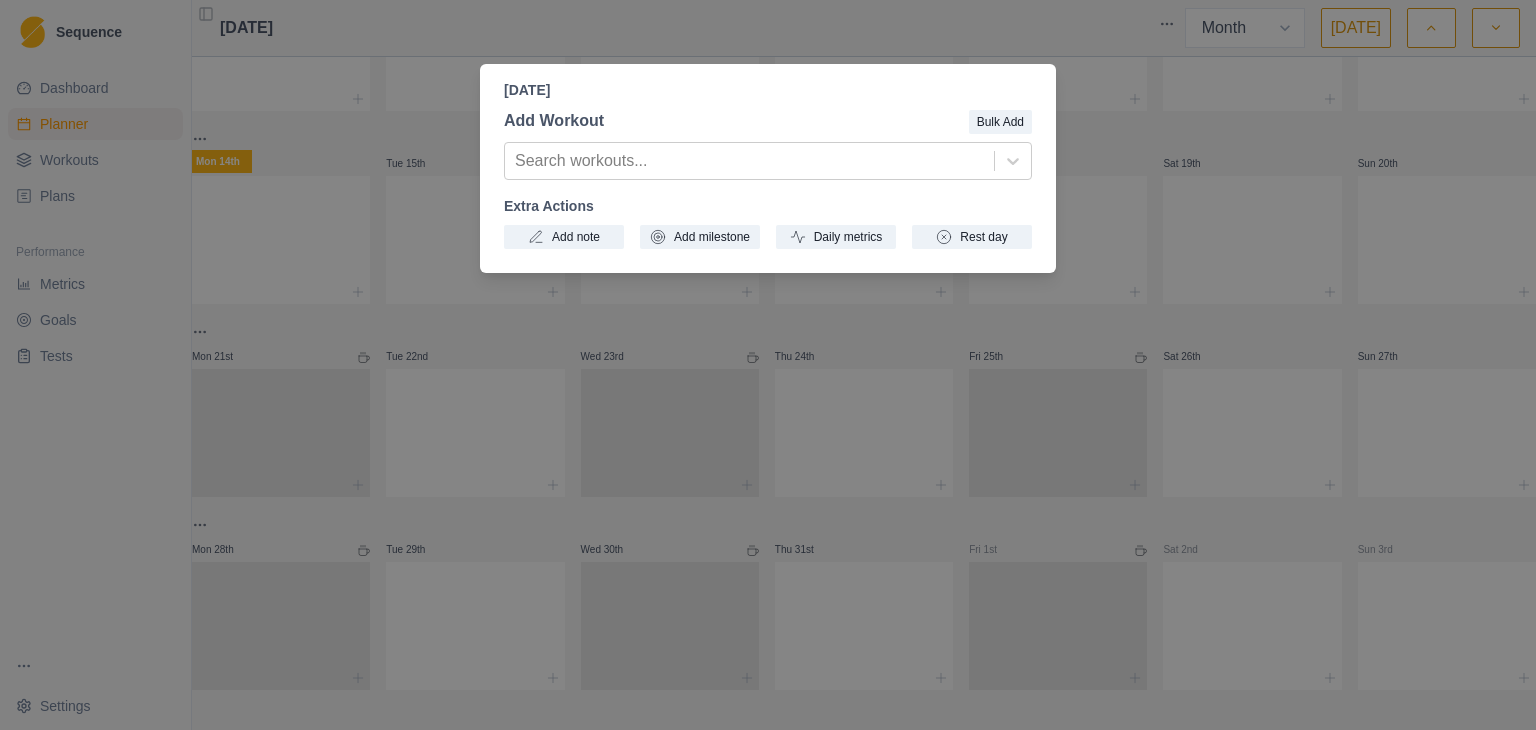 click on "[DATE] Add Workout Bulk Add Search workouts... Extra Actions Add note Add milestone Daily metrics Rest day" at bounding box center [768, 365] 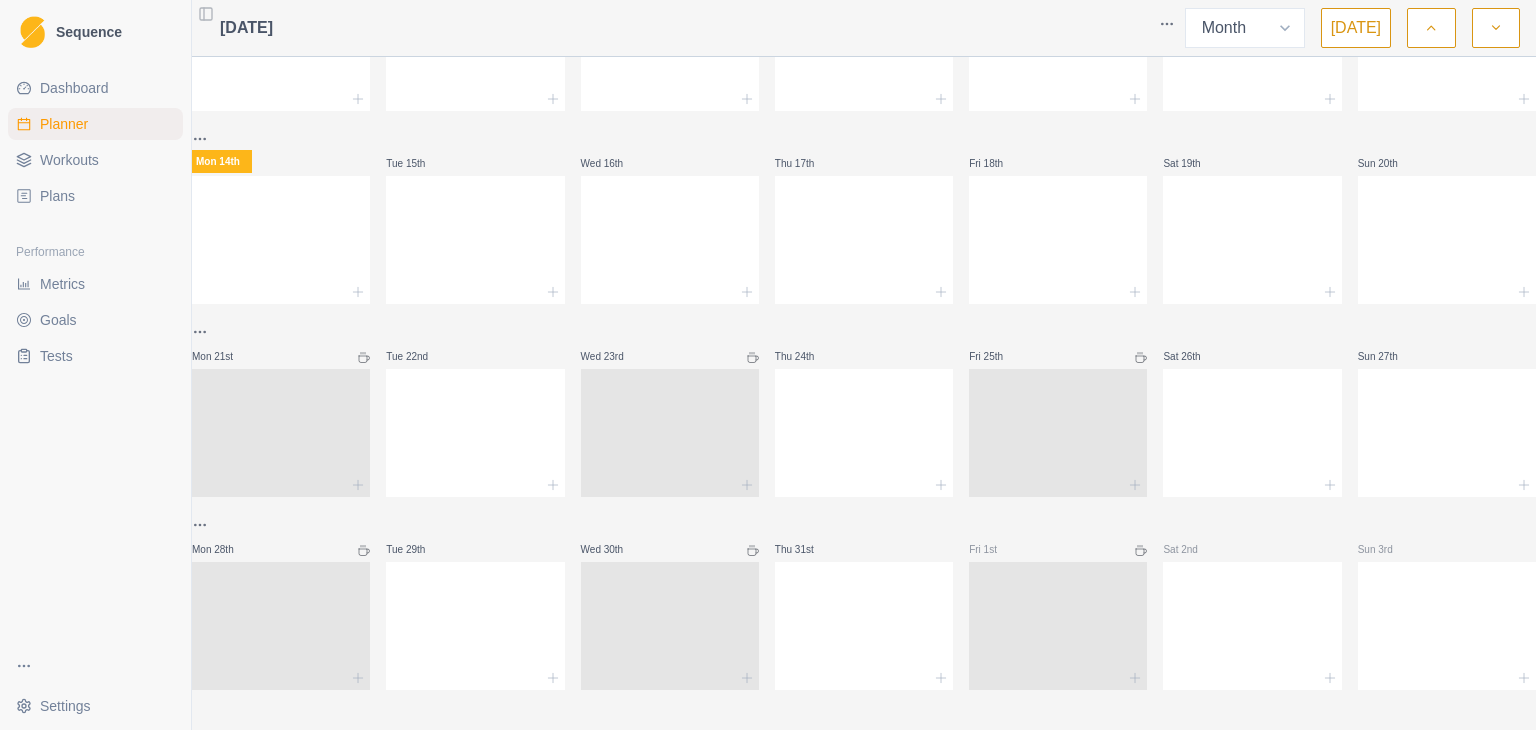 click 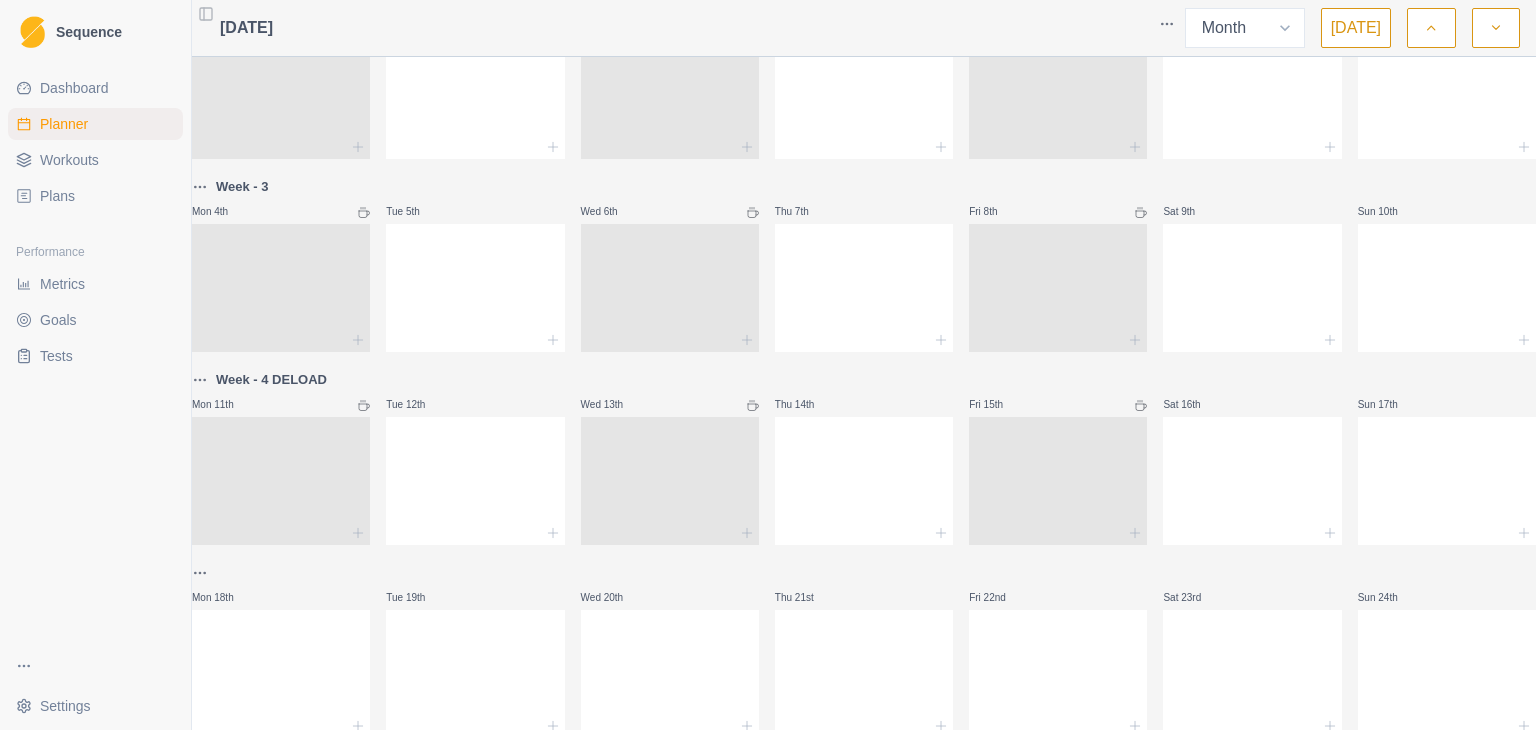 scroll, scrollTop: 0, scrollLeft: 0, axis: both 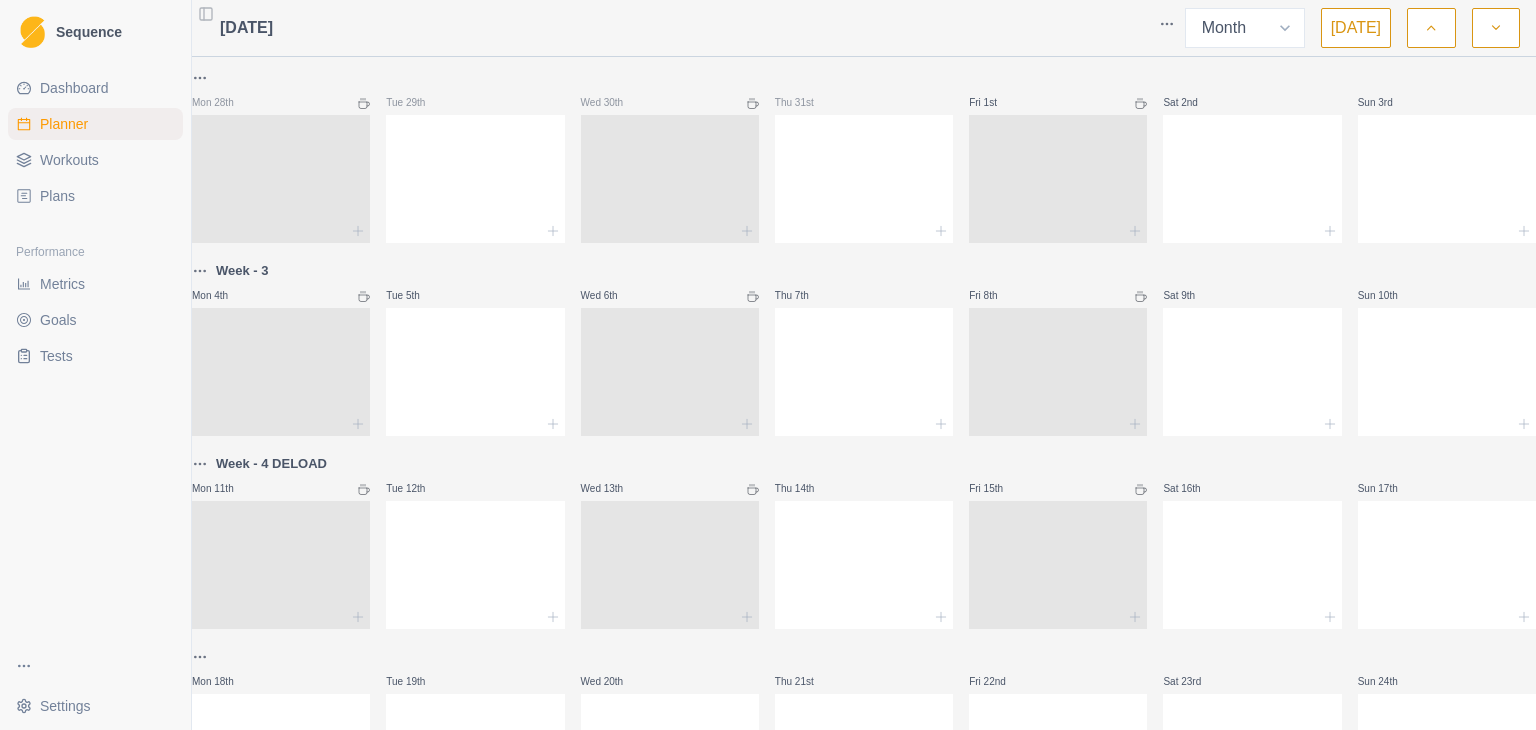 drag, startPoint x: 266, startPoint y: 271, endPoint x: 254, endPoint y: 271, distance: 12 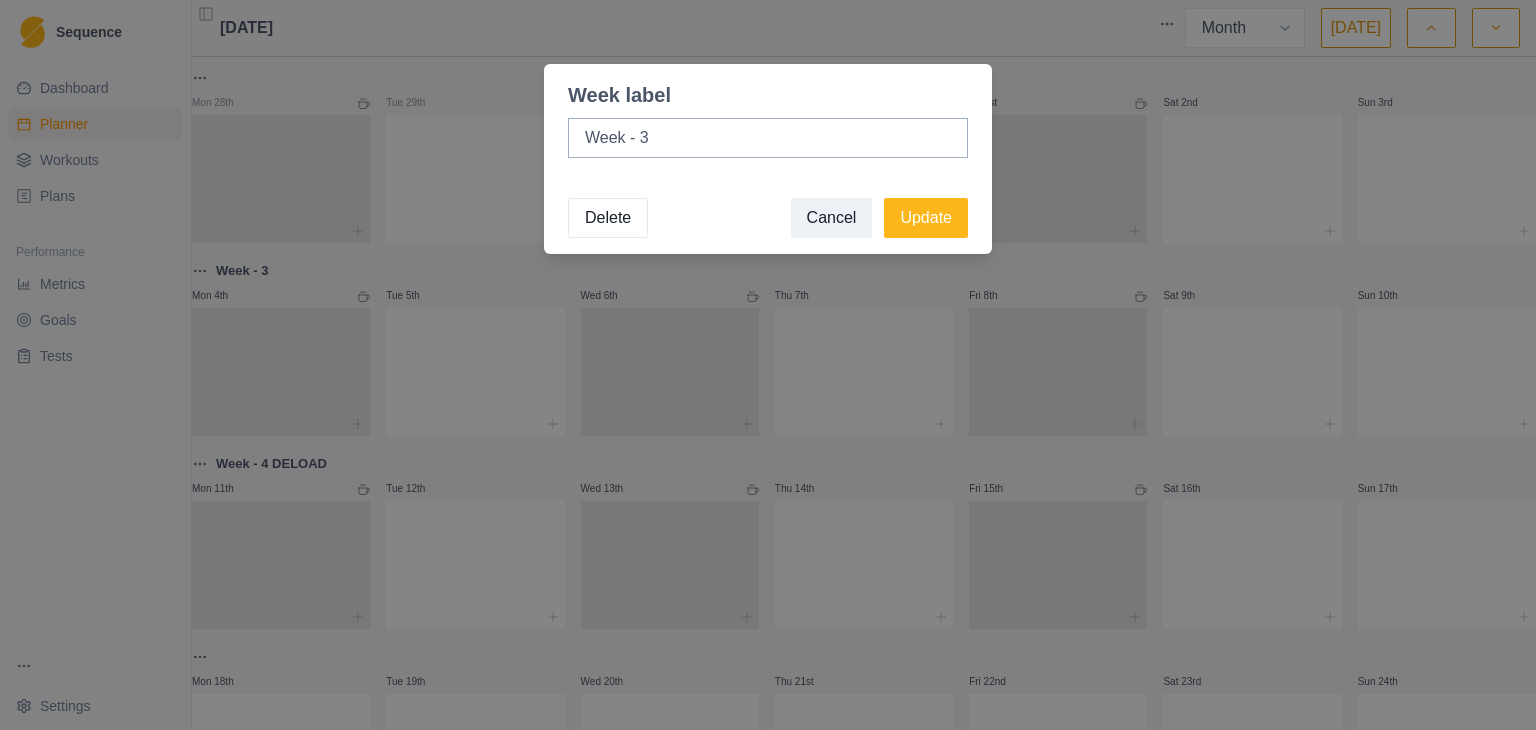 click on "Delete" at bounding box center [608, 218] 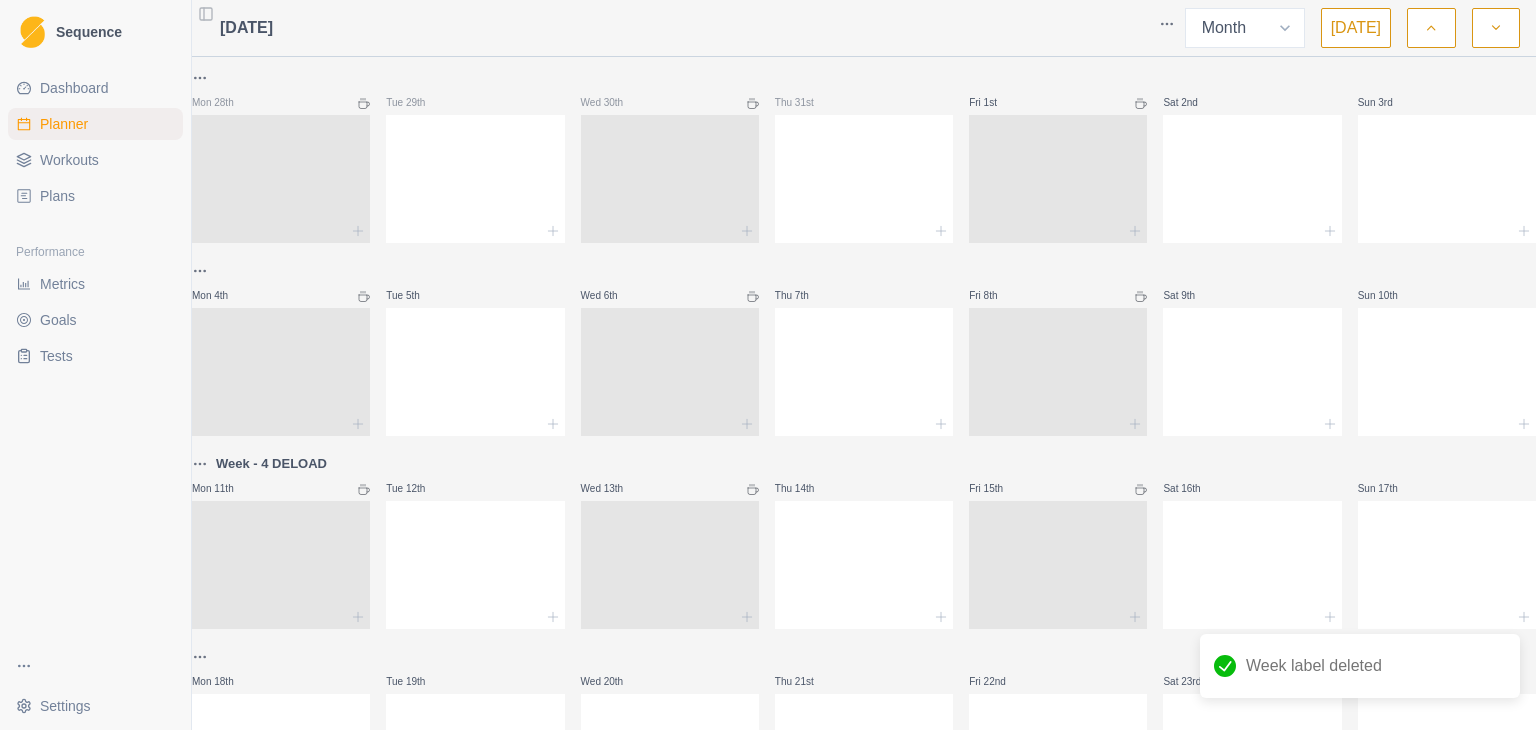click on "Week - 4 DELOAD" at bounding box center (271, 464) 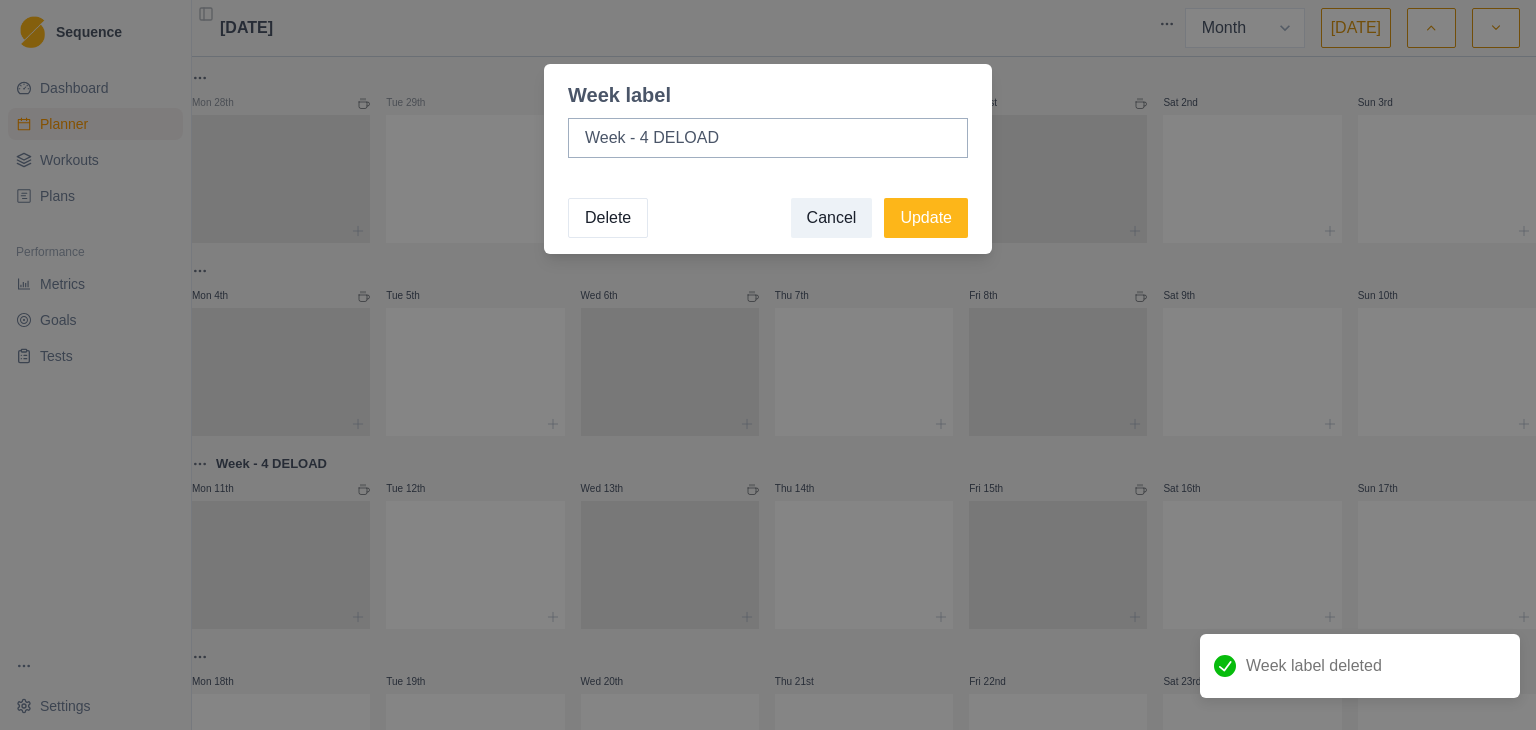 click on "Delete" at bounding box center [608, 218] 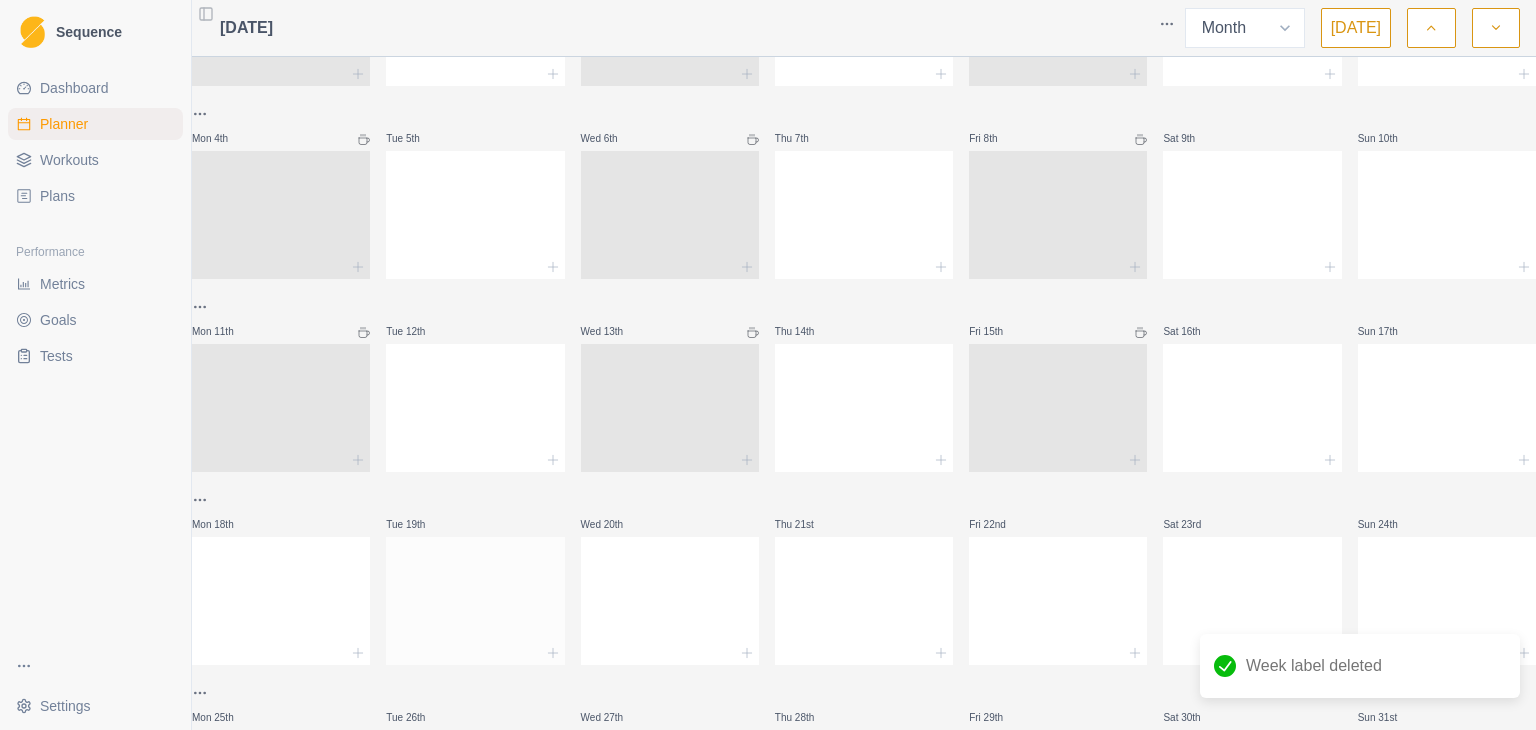 scroll, scrollTop: 0, scrollLeft: 0, axis: both 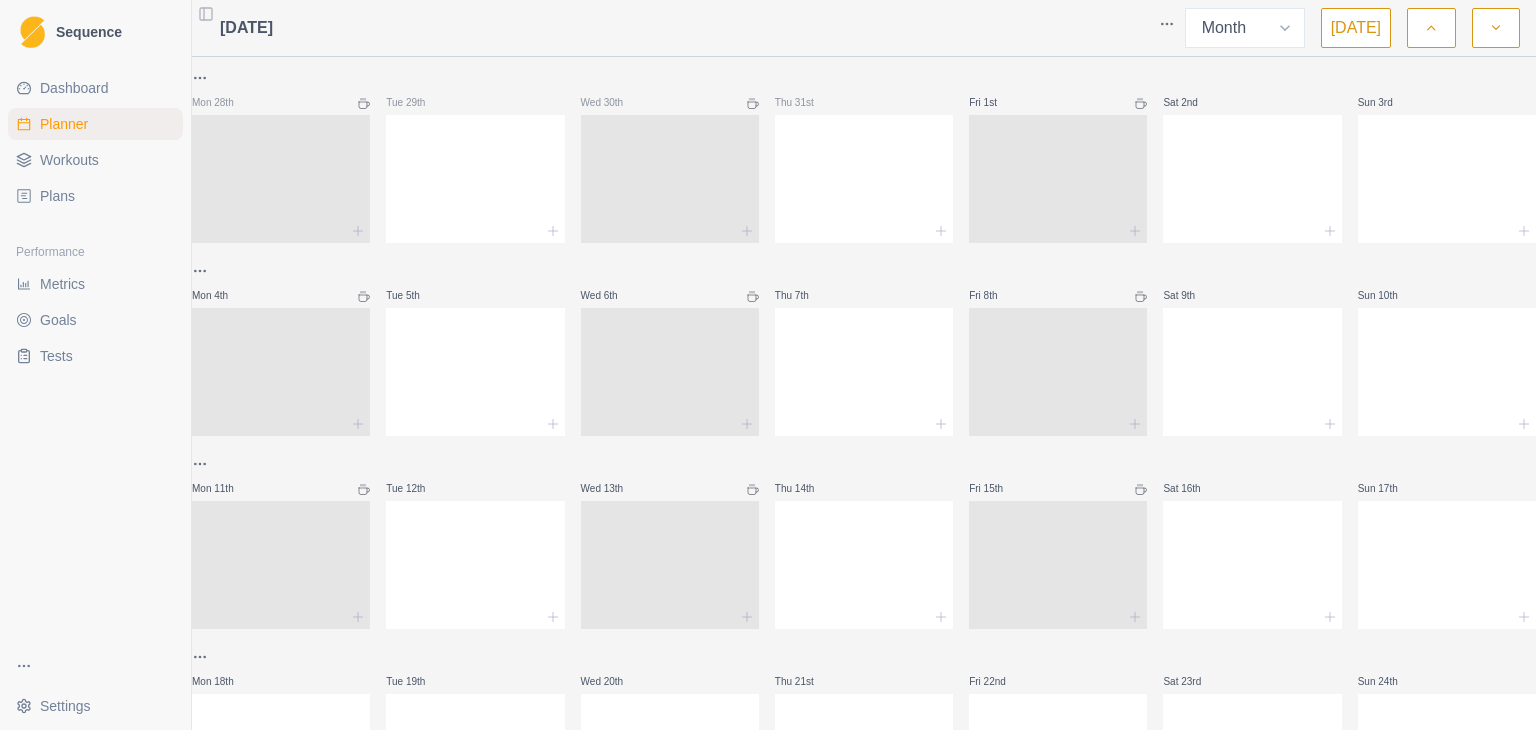 click 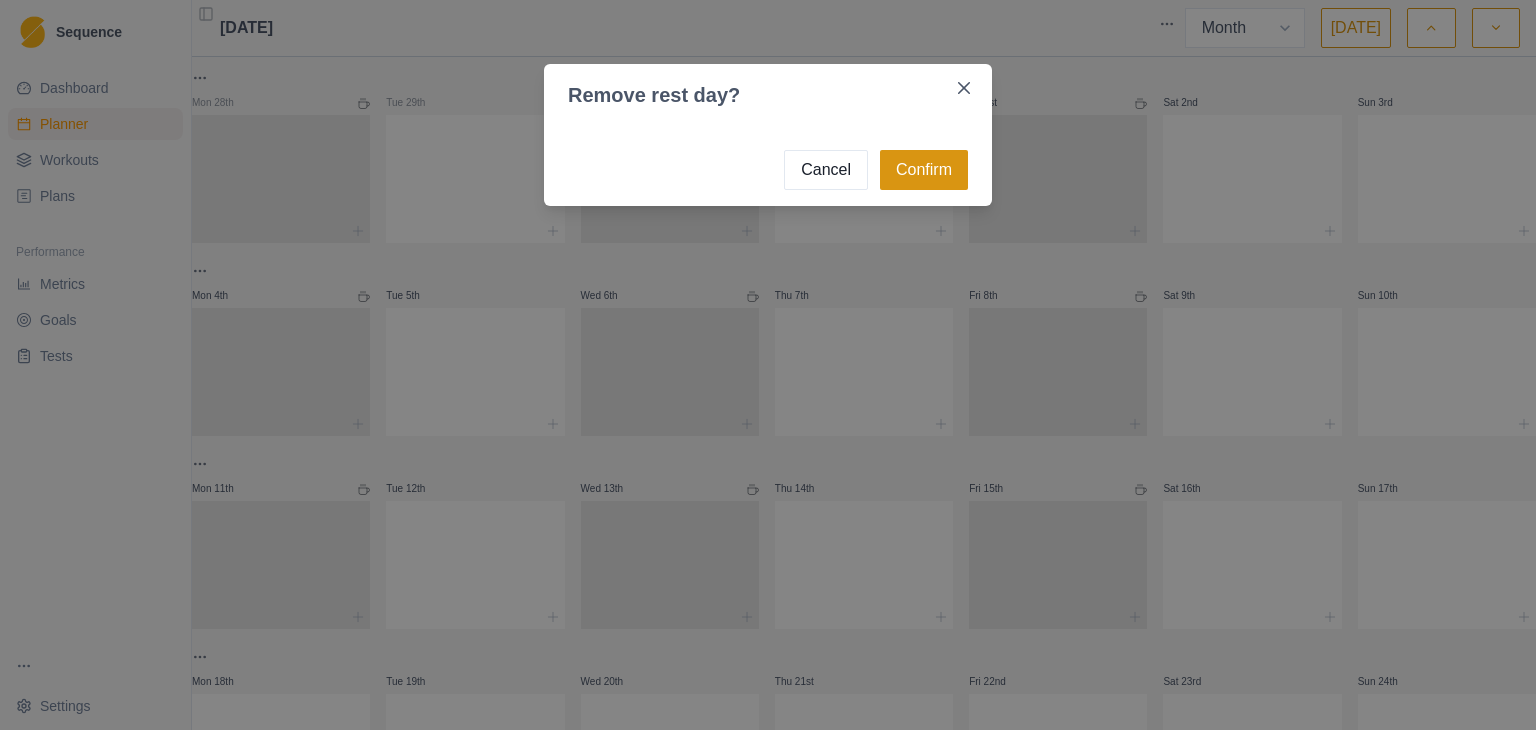 click on "Confirm" at bounding box center [924, 170] 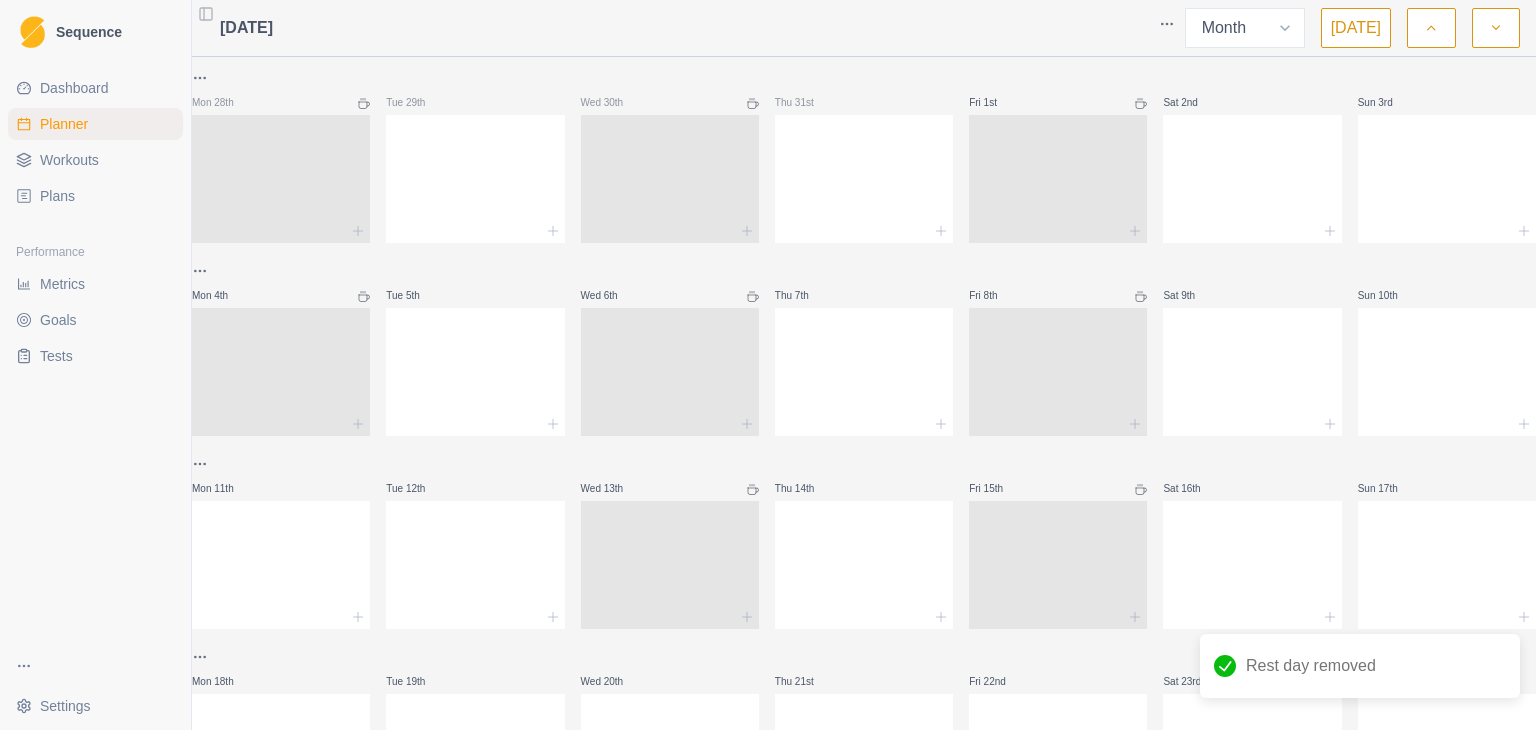 click 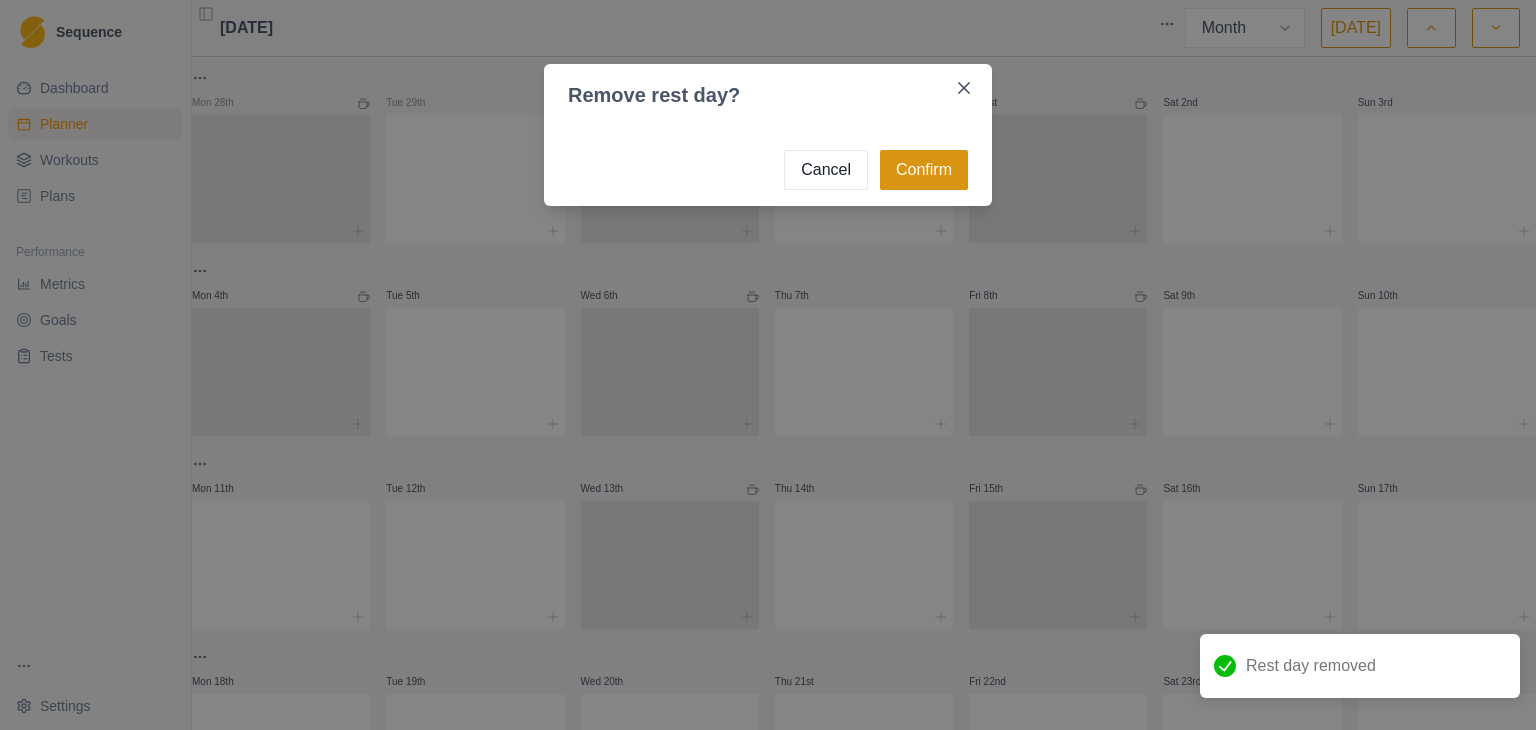 click on "Confirm" at bounding box center (924, 170) 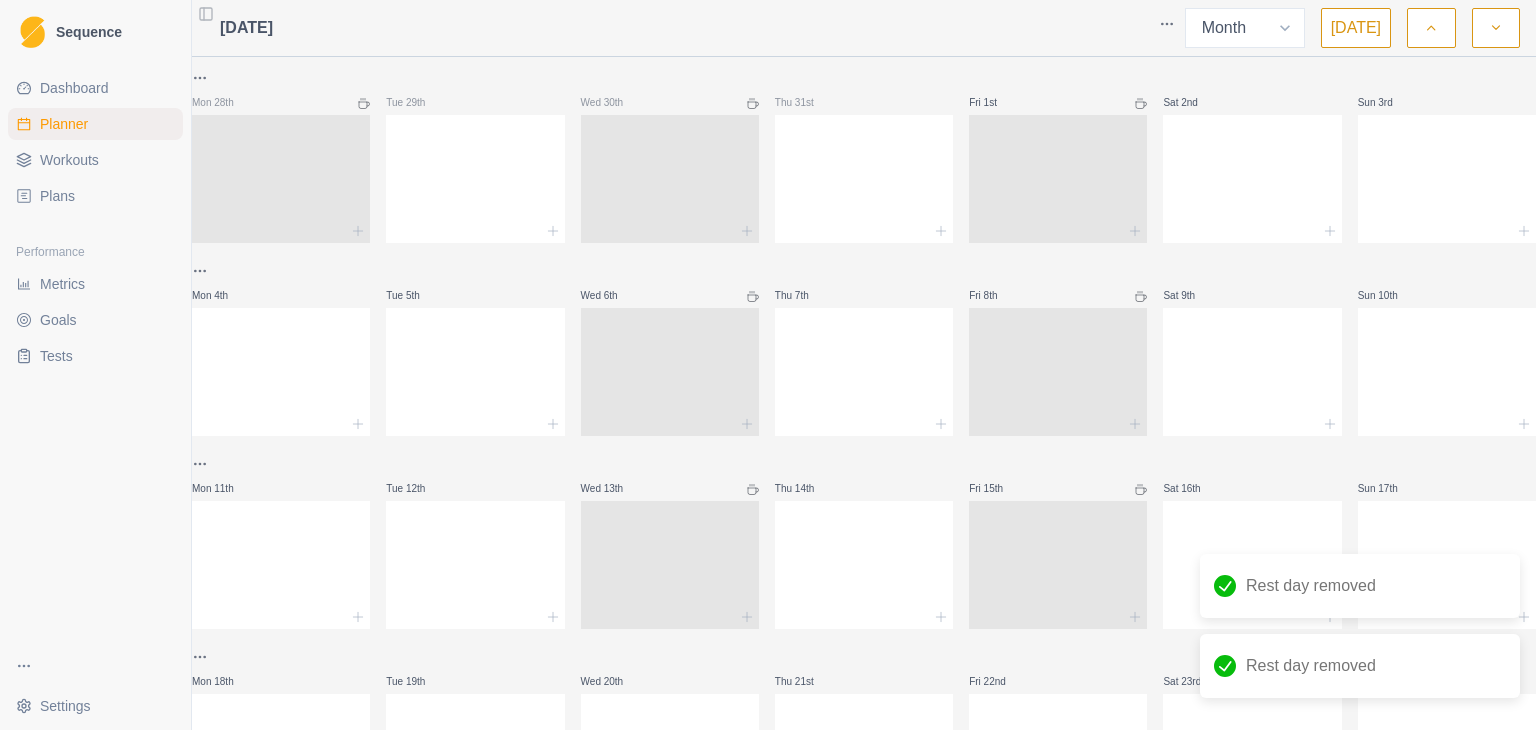 click 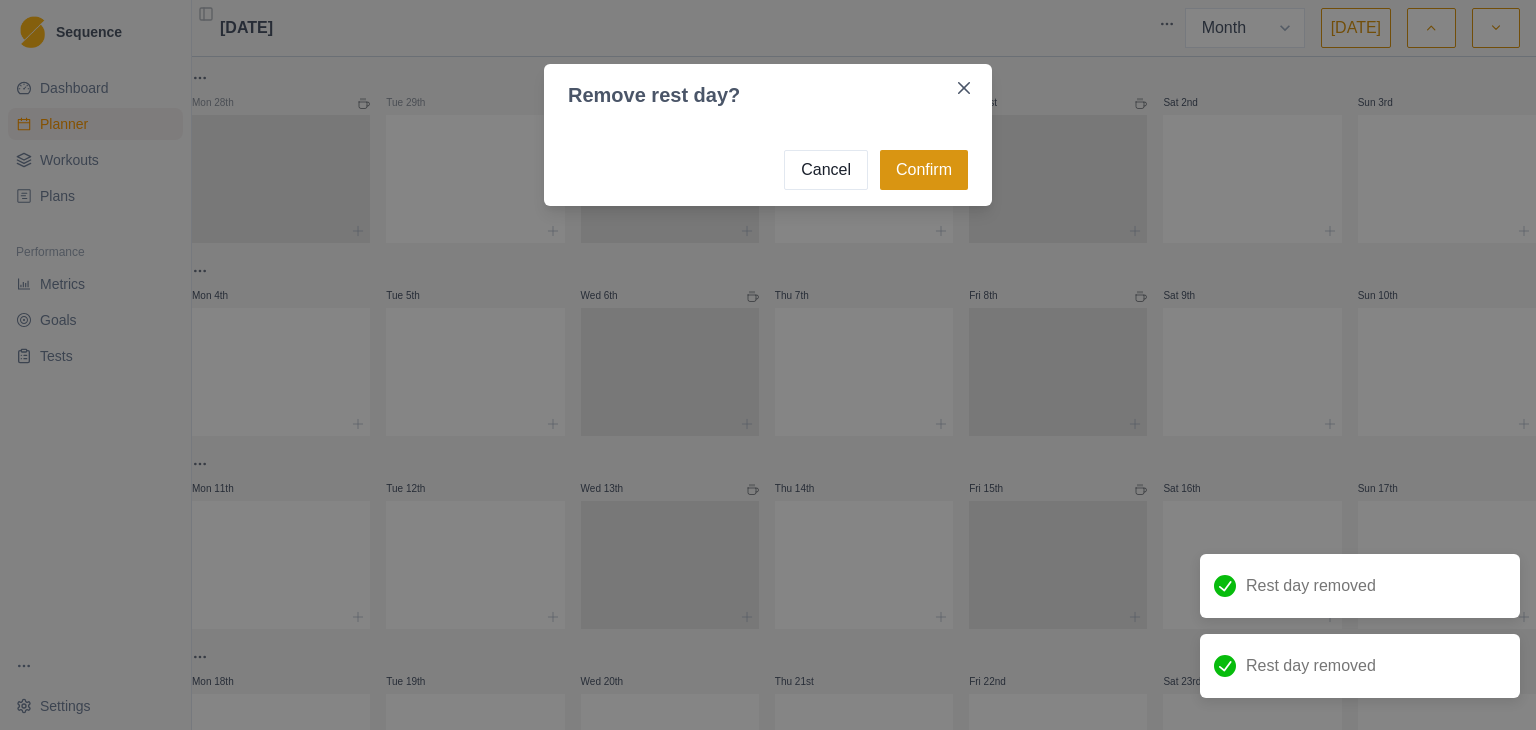 click on "Confirm" at bounding box center (924, 170) 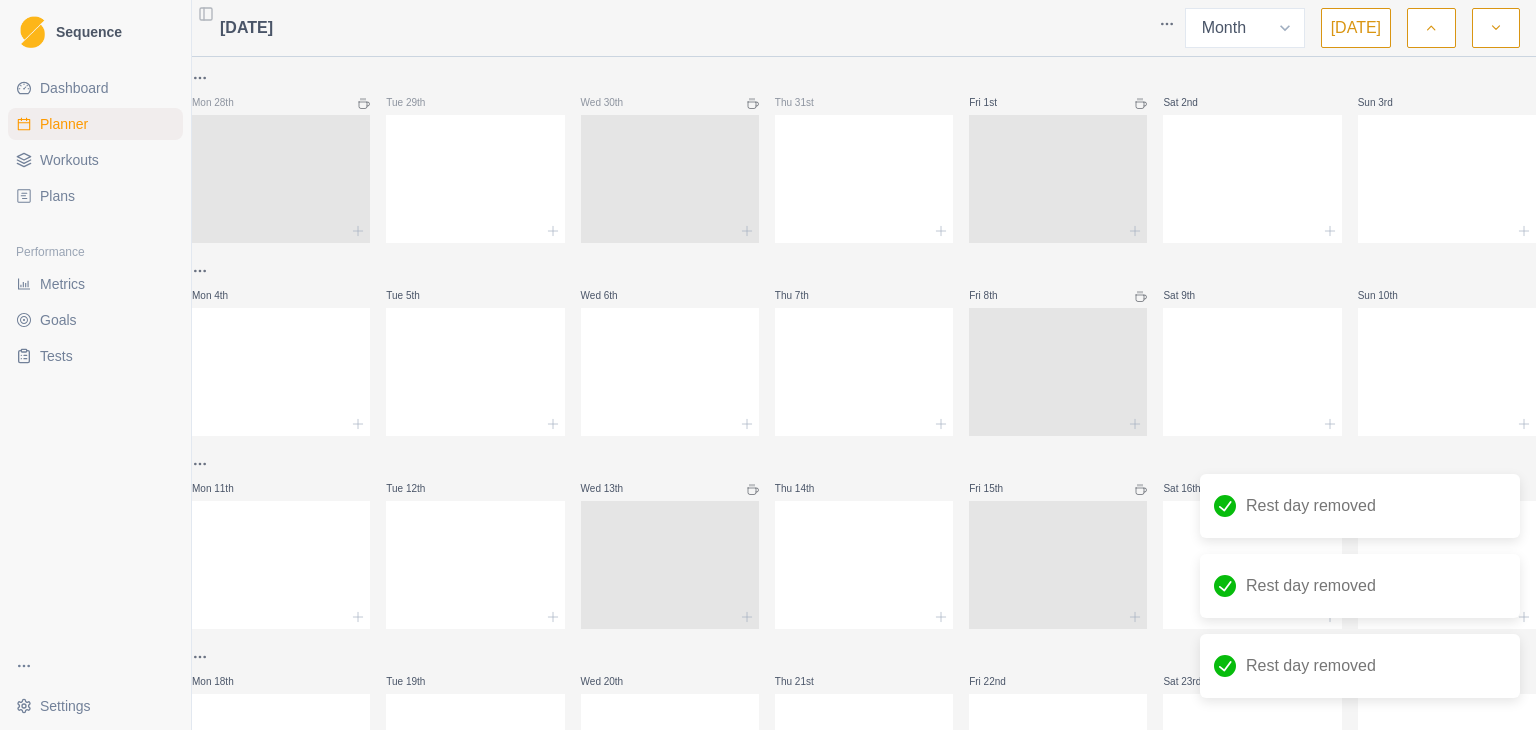click 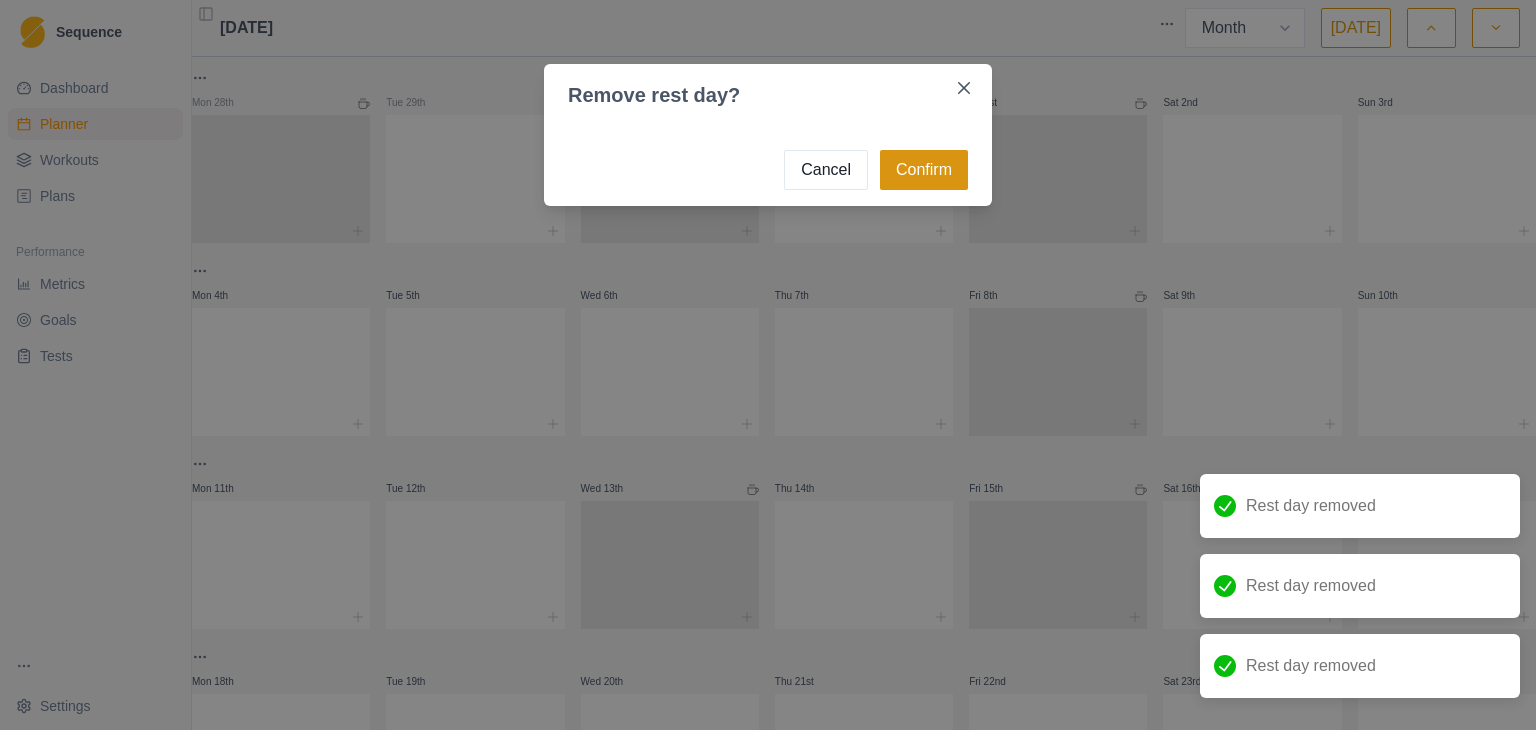 click on "Confirm" at bounding box center (924, 170) 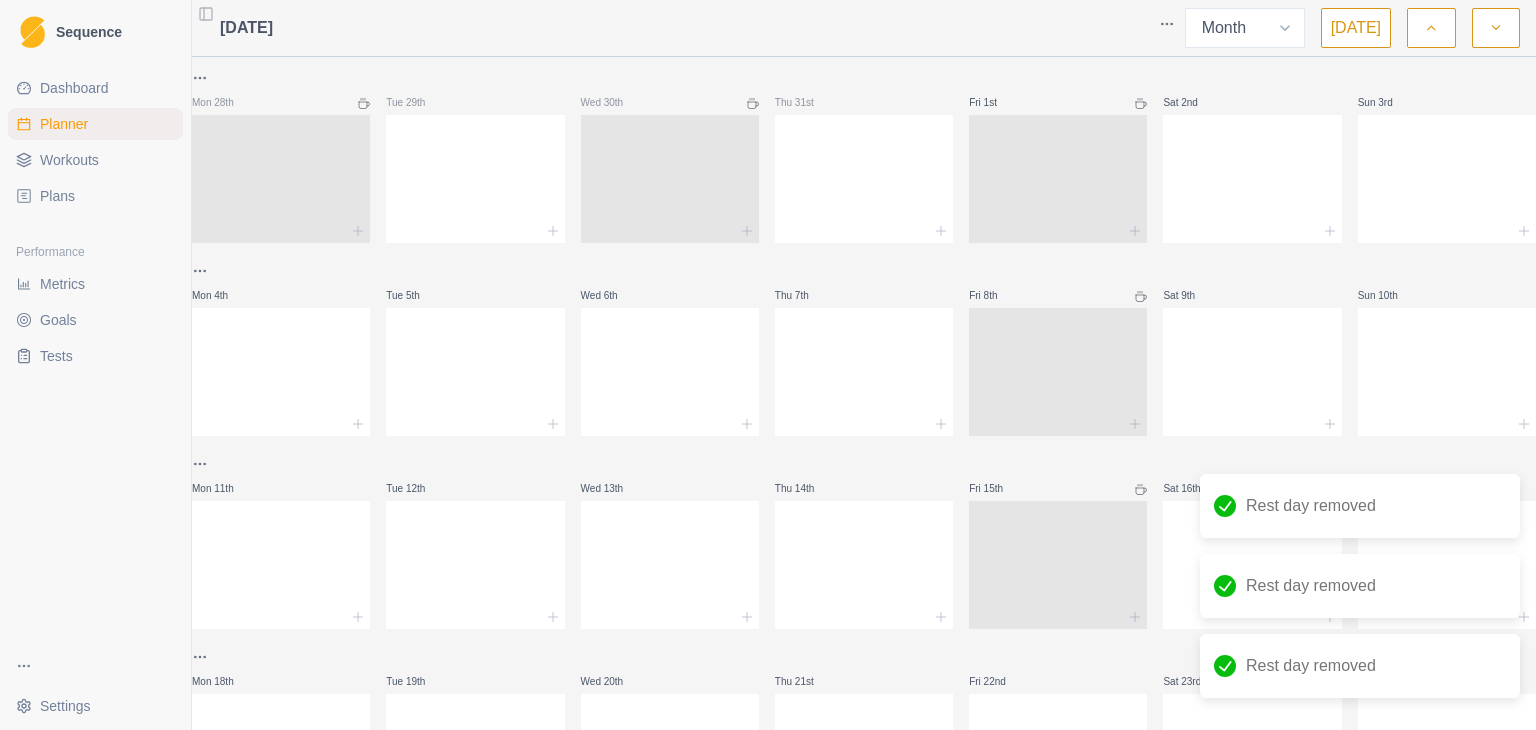click 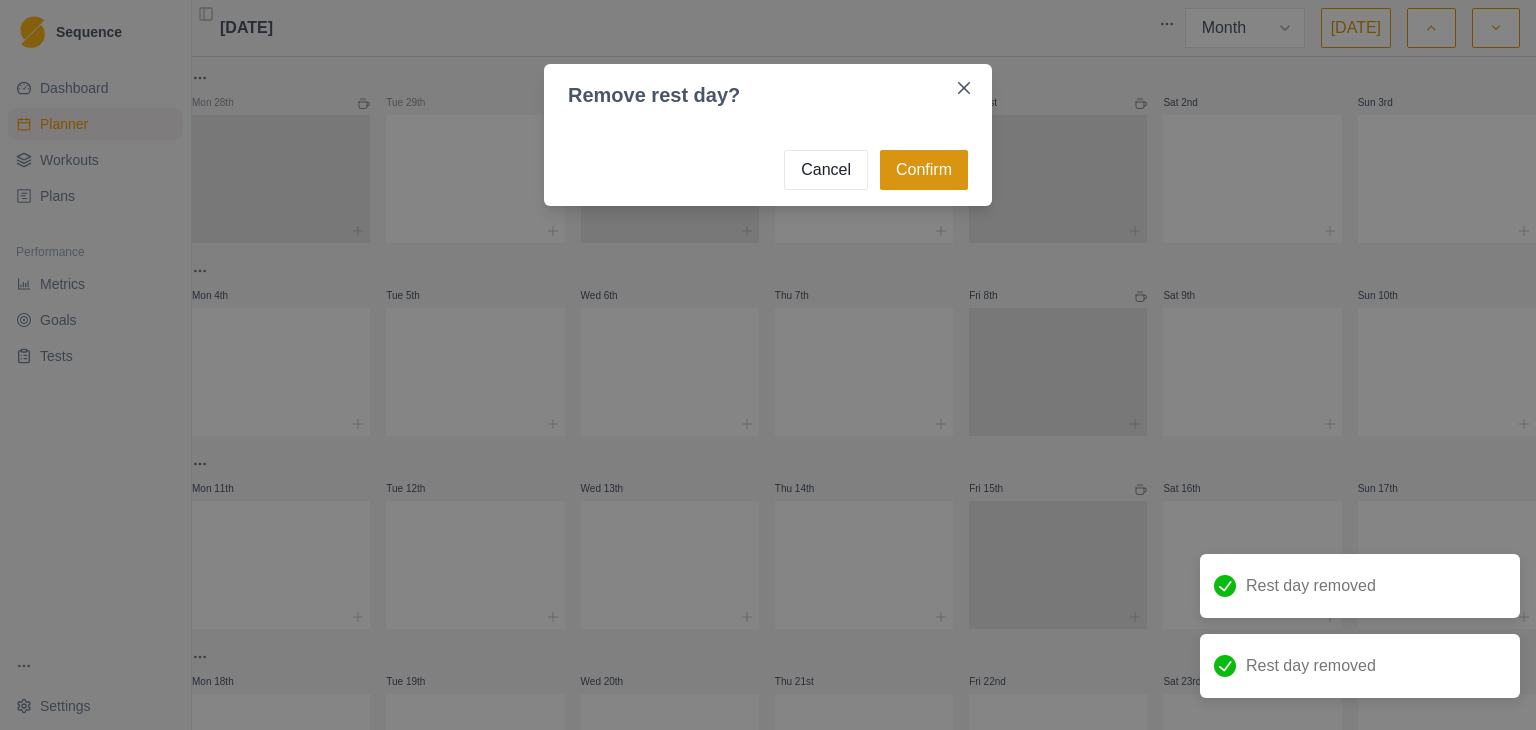 click on "Confirm" at bounding box center [924, 170] 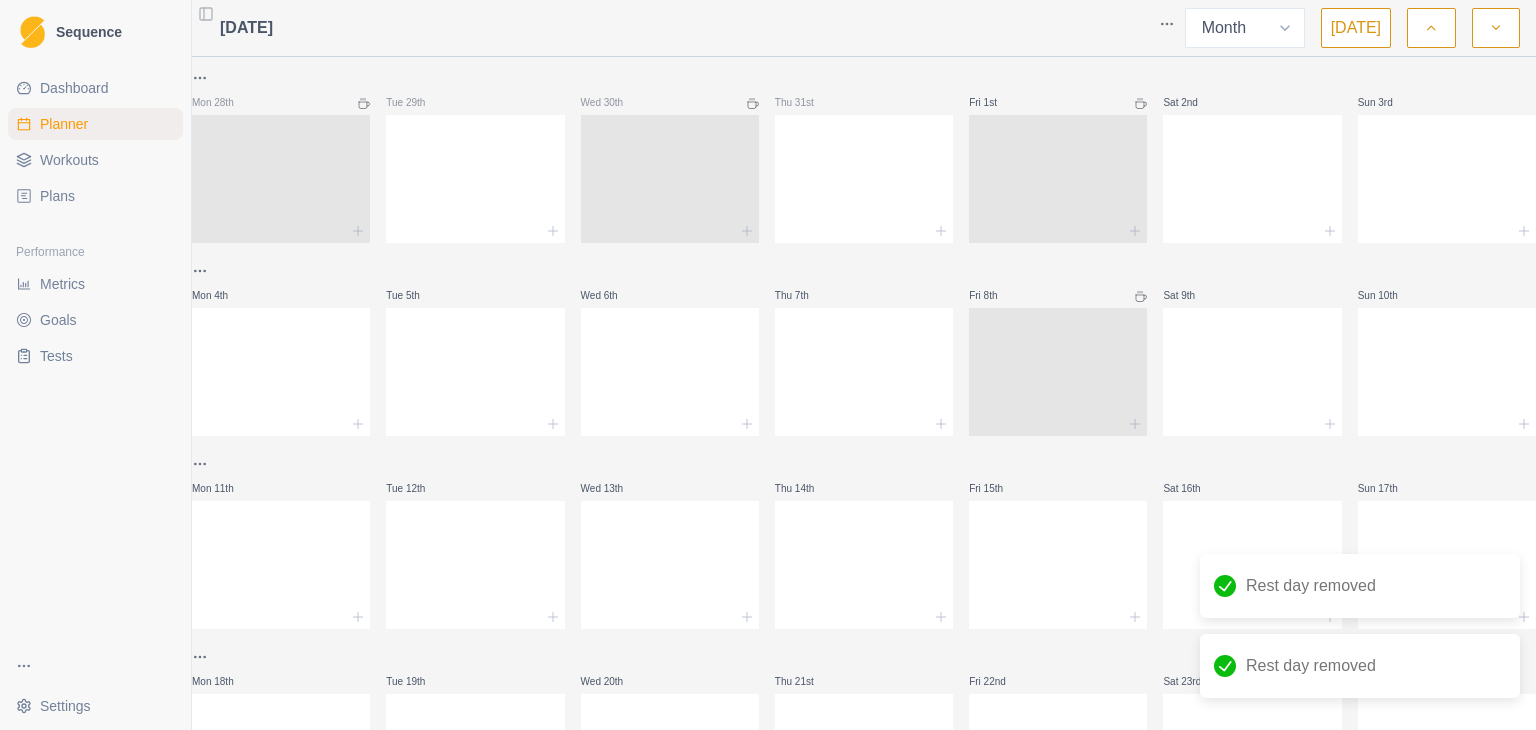 click 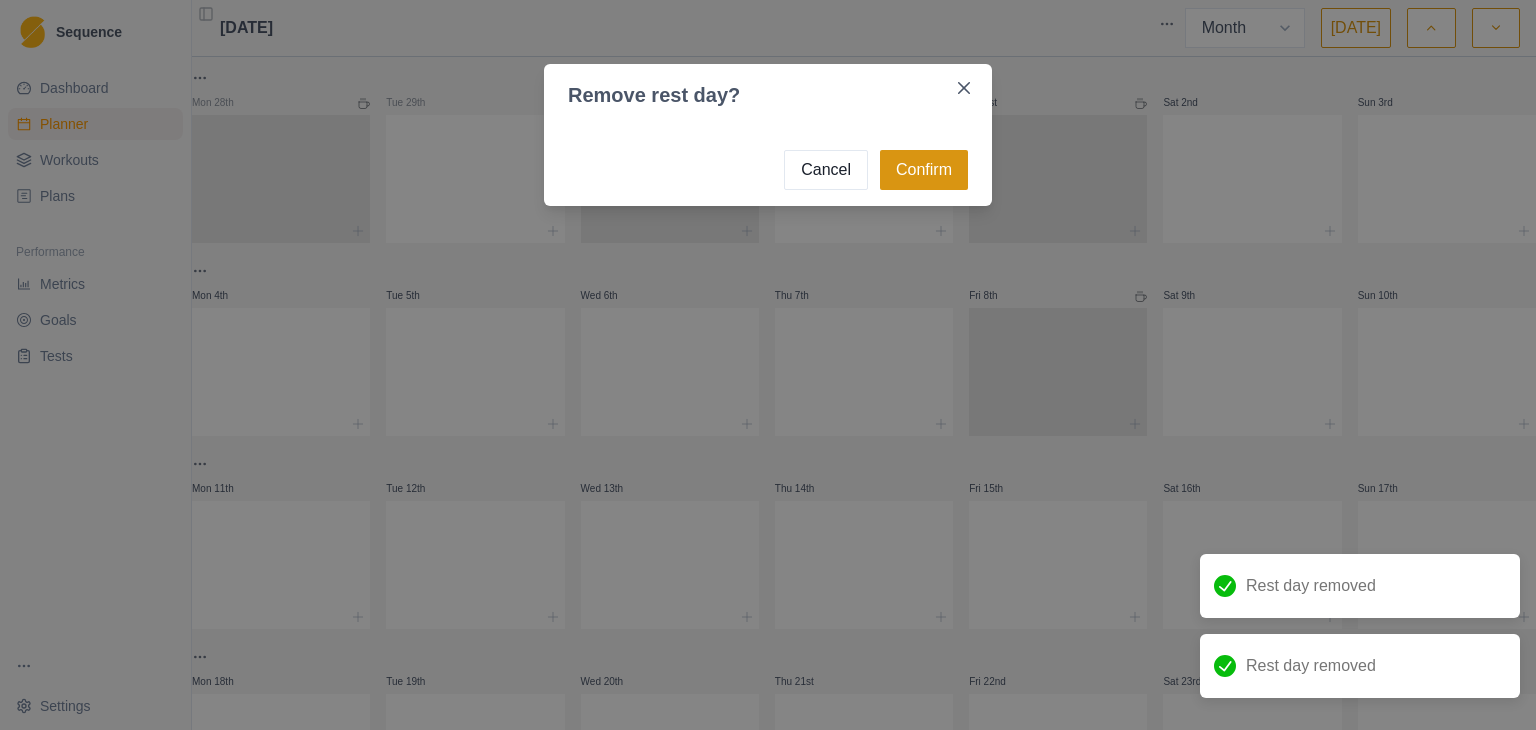 click on "Confirm" at bounding box center (924, 170) 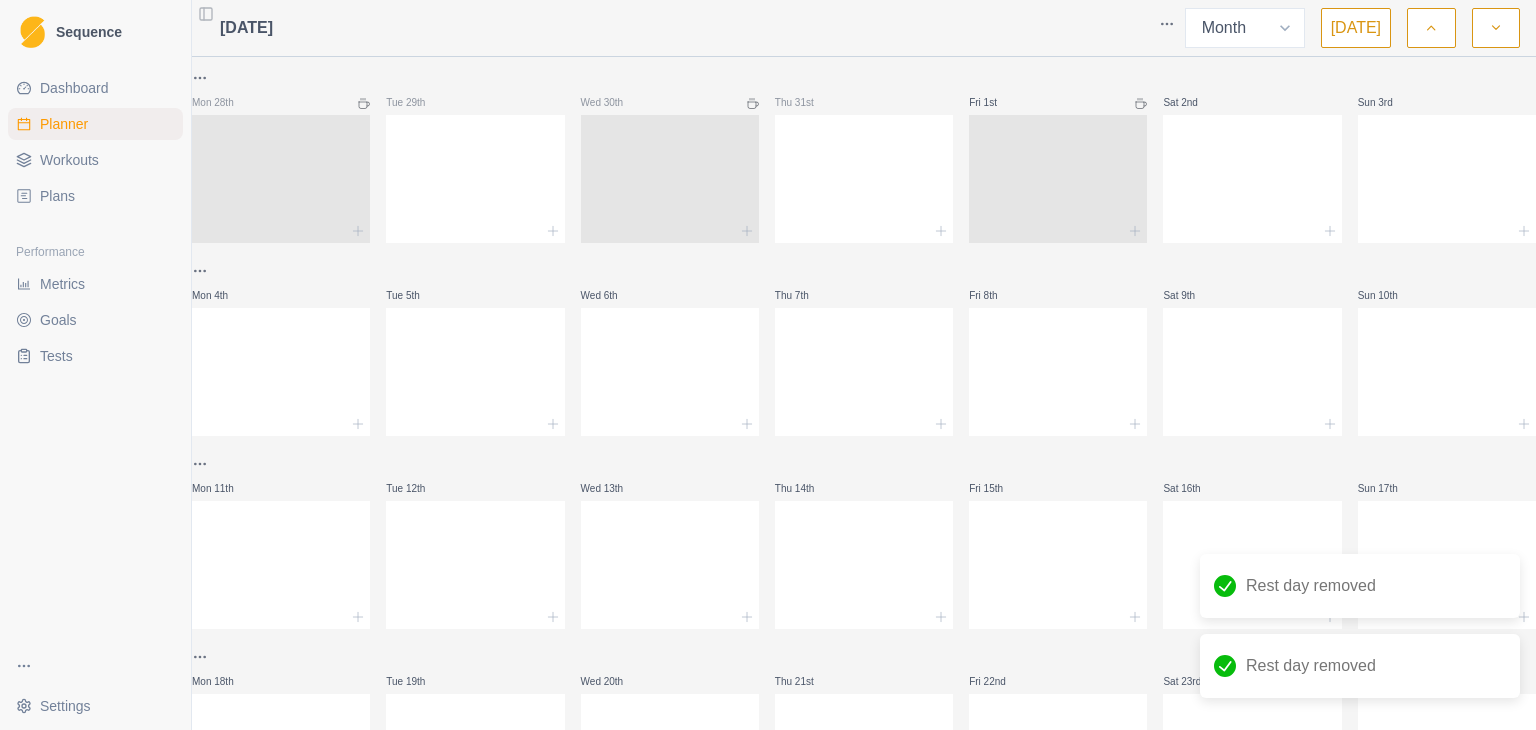 click 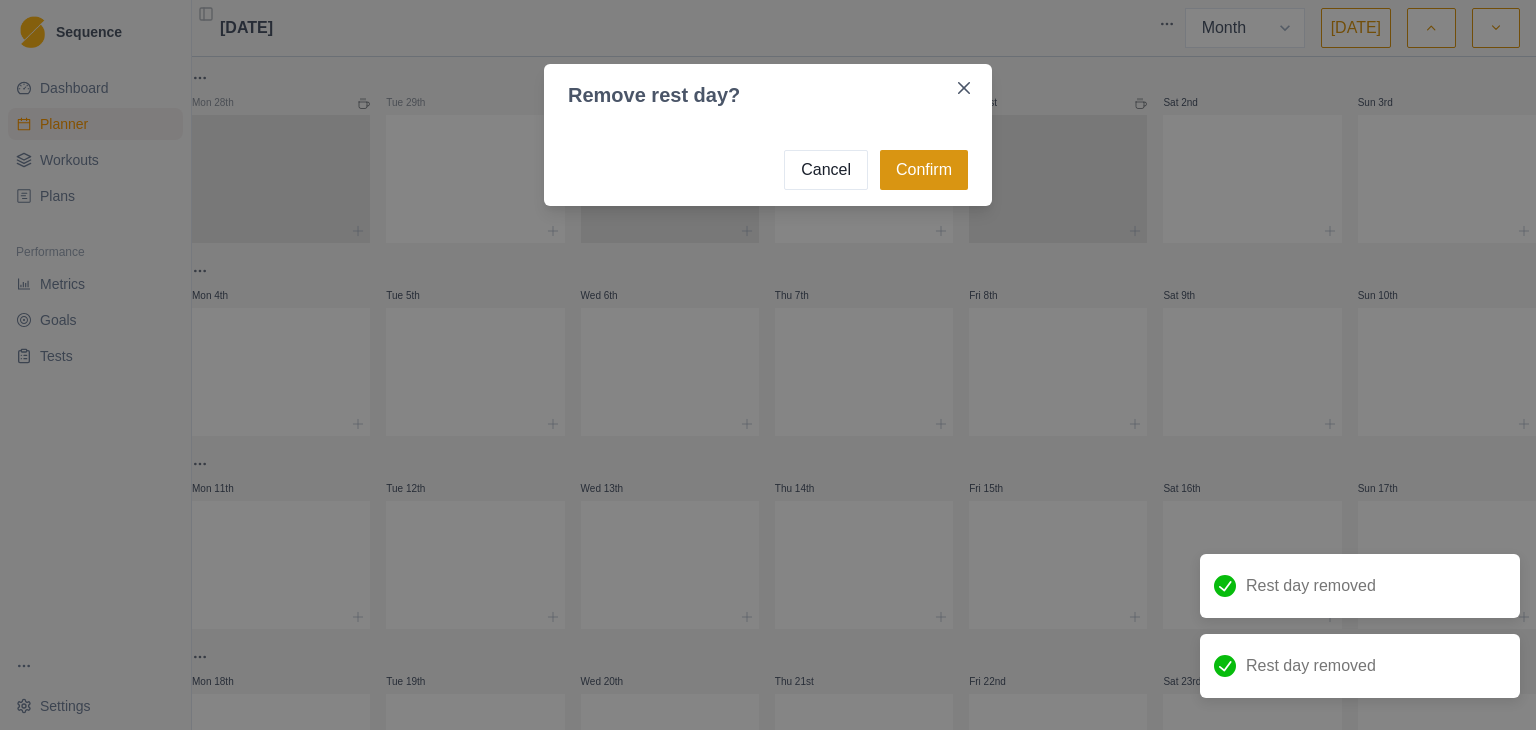 click on "Confirm" at bounding box center [924, 170] 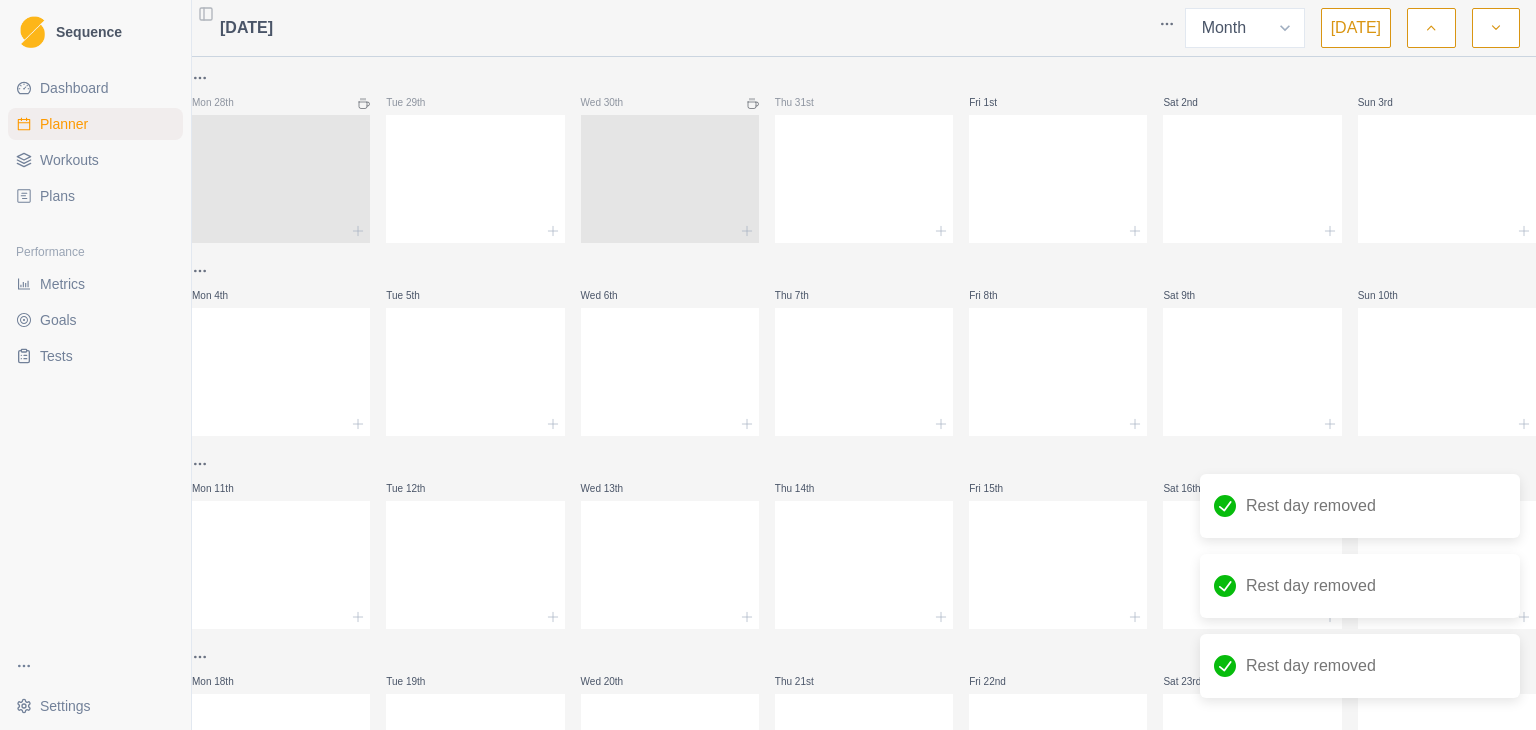 click 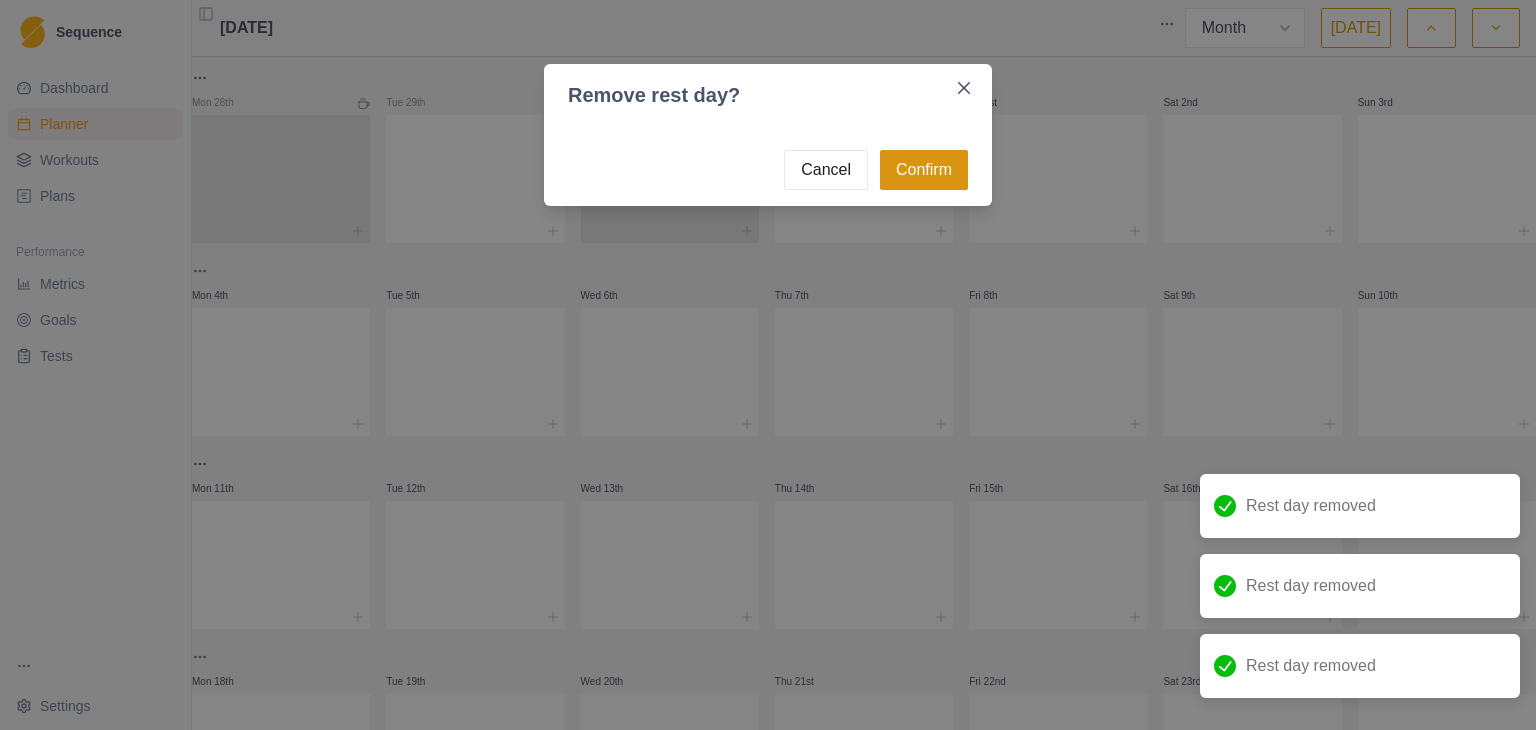 click on "Confirm" at bounding box center (924, 170) 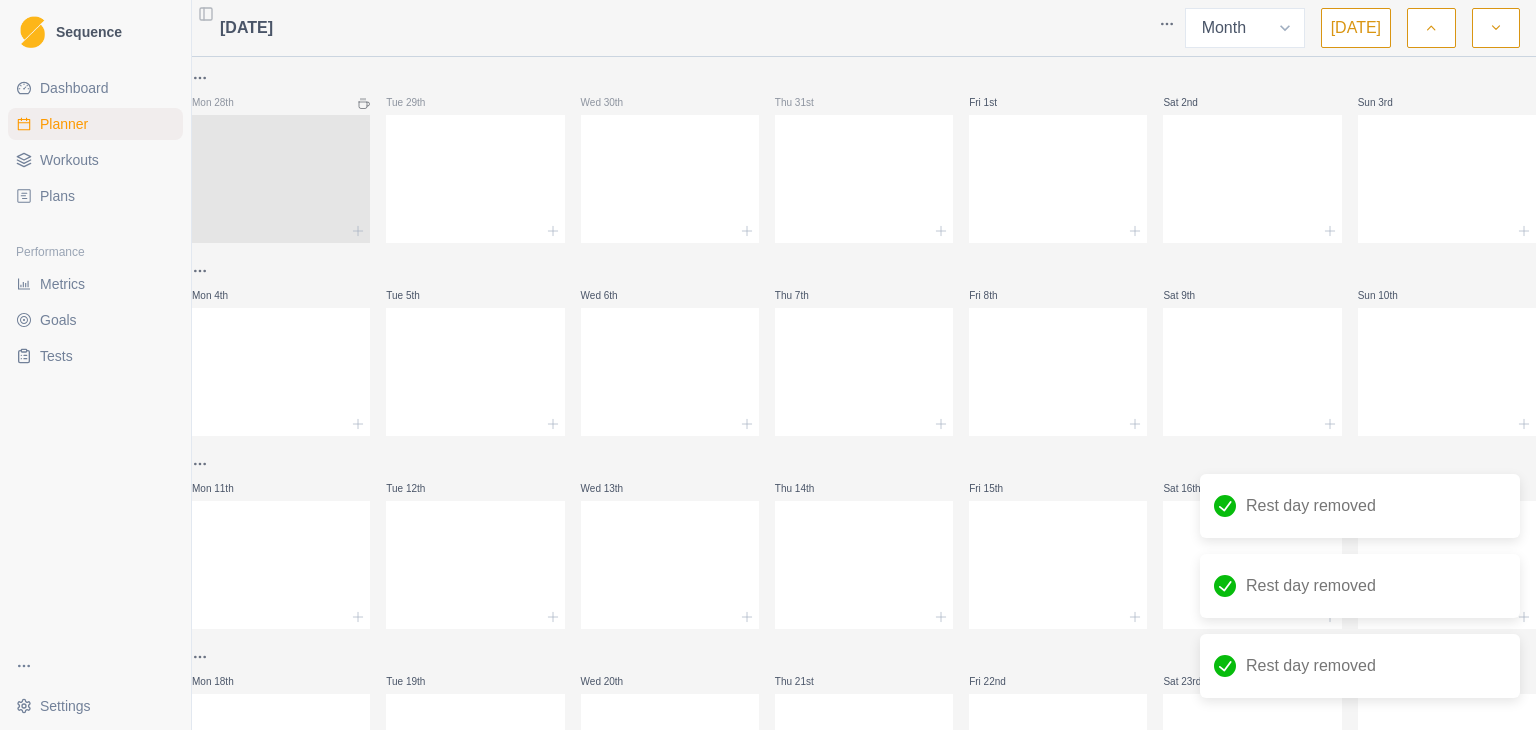 click 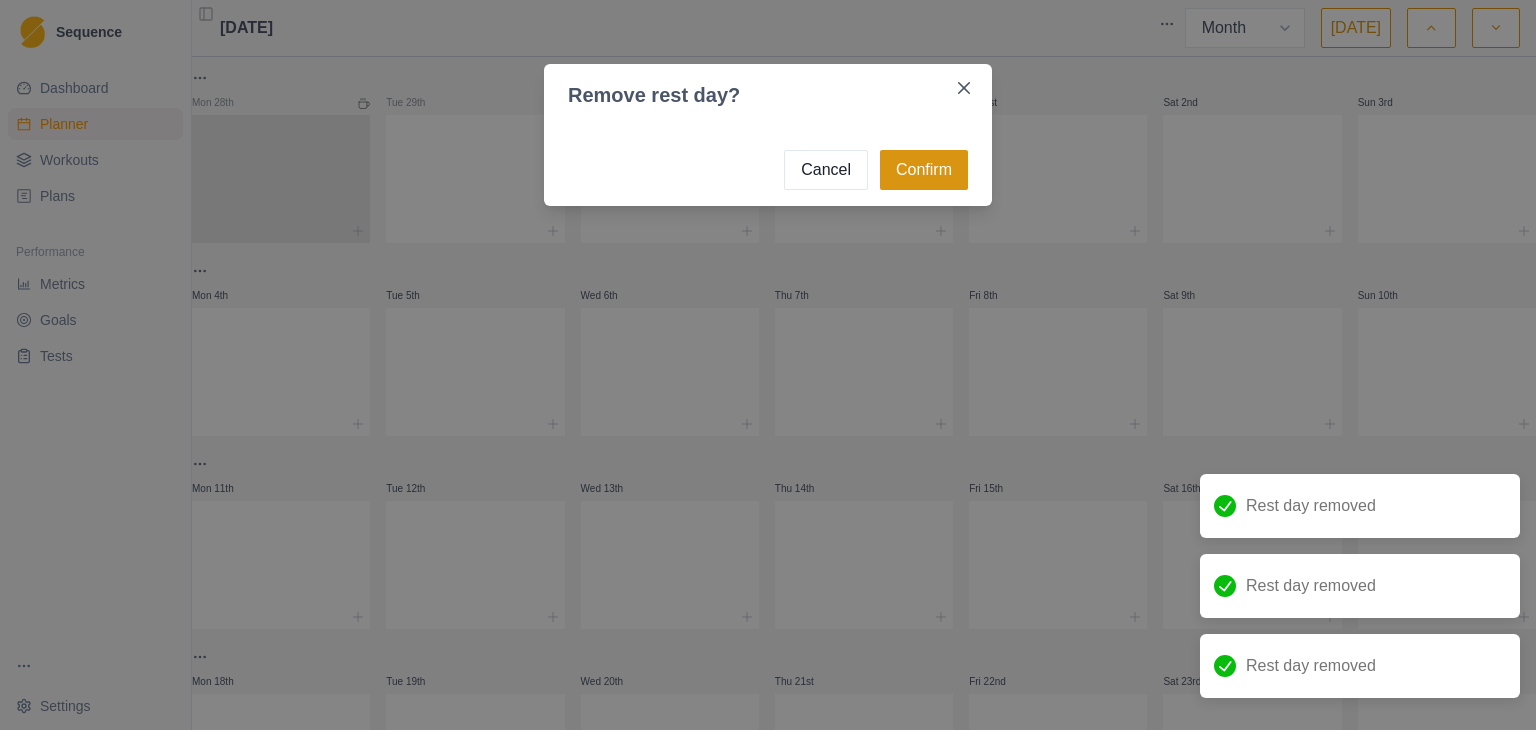 click on "Confirm" at bounding box center (924, 170) 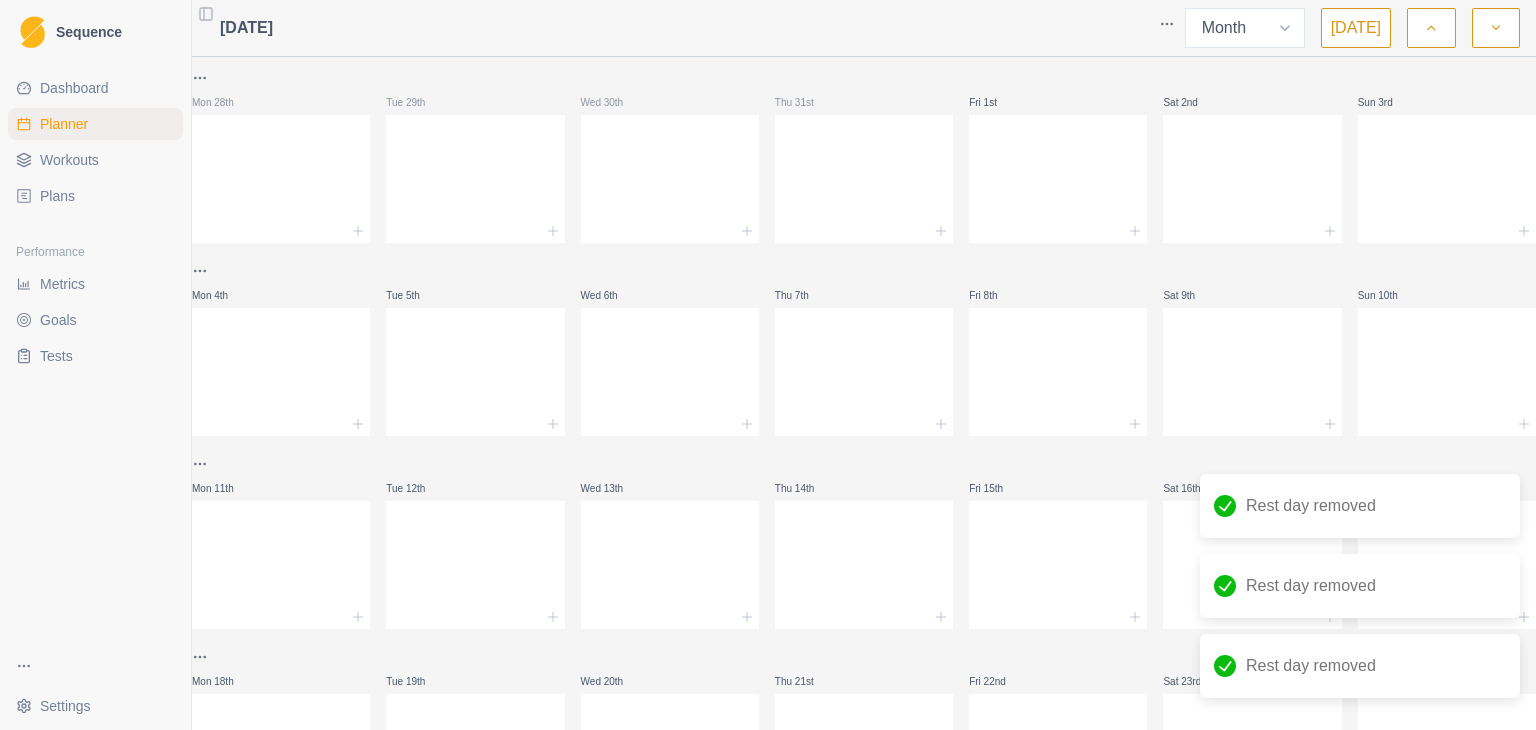click 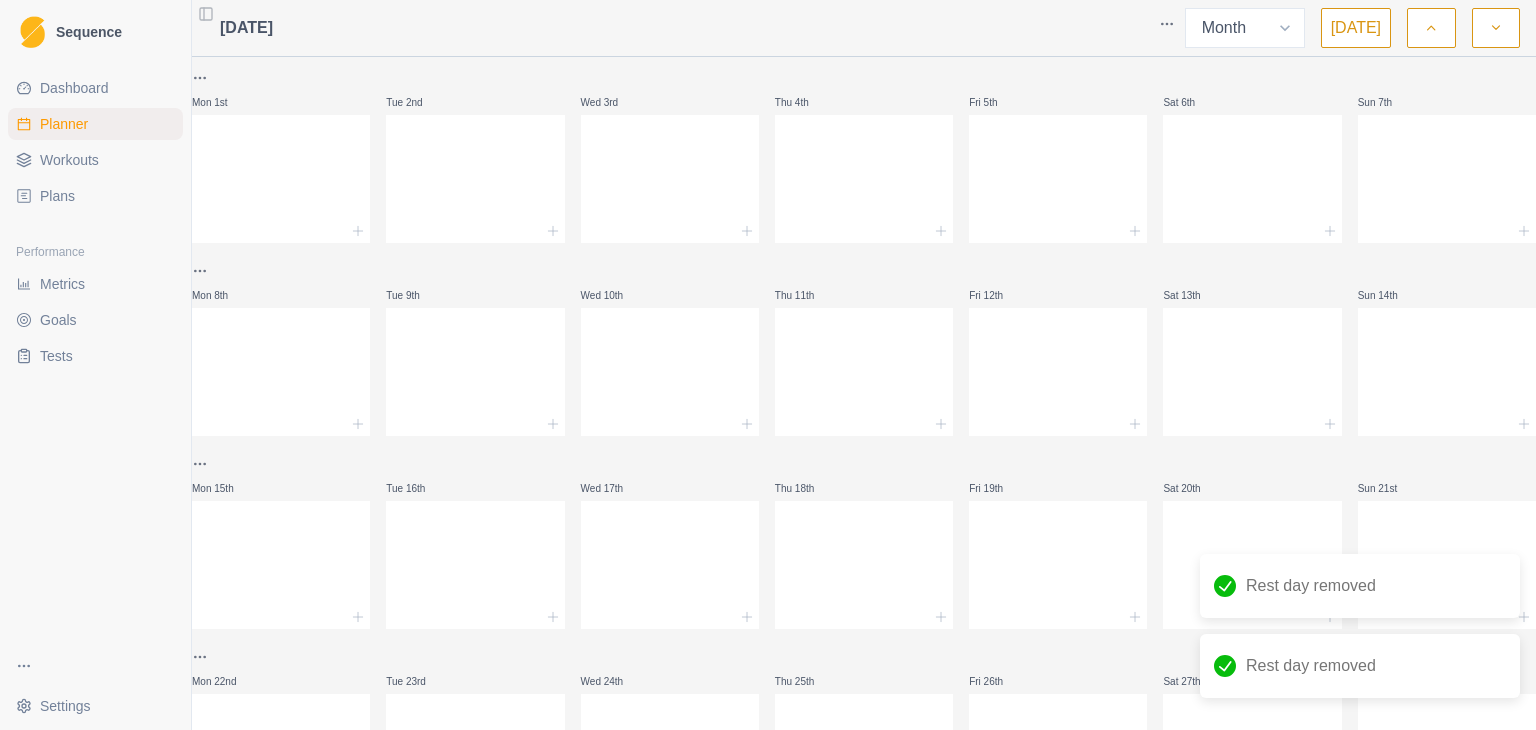click 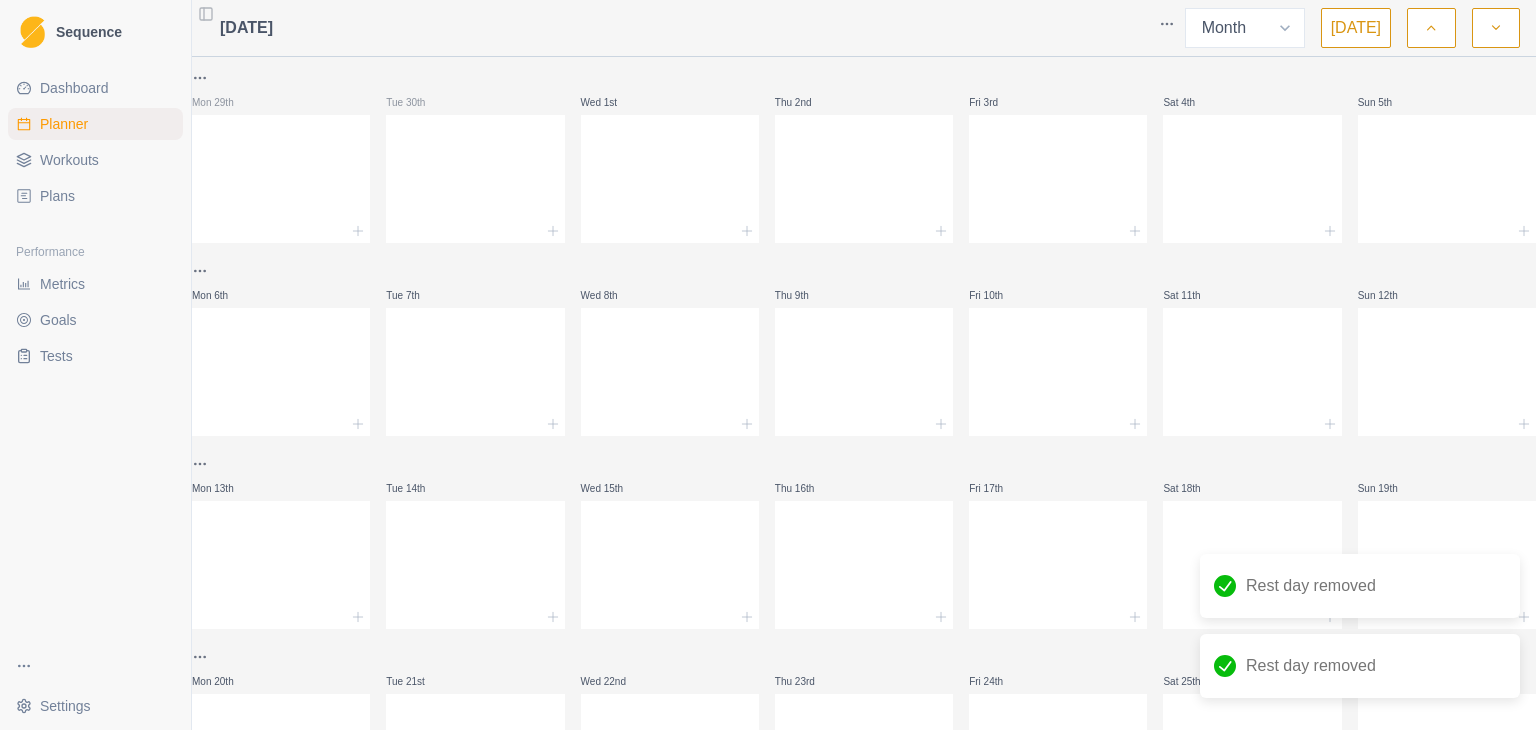 click at bounding box center [1431, 28] 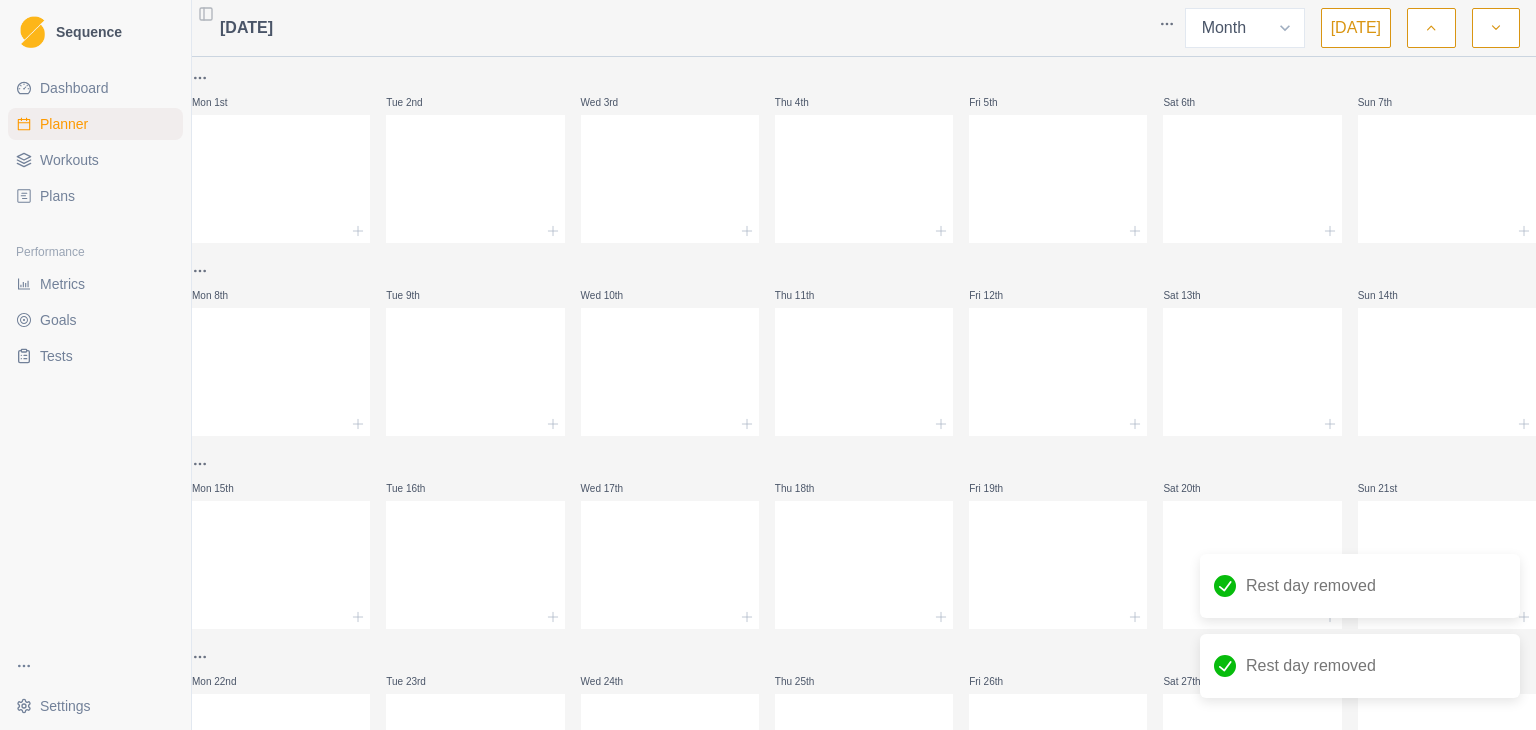 click at bounding box center (1431, 28) 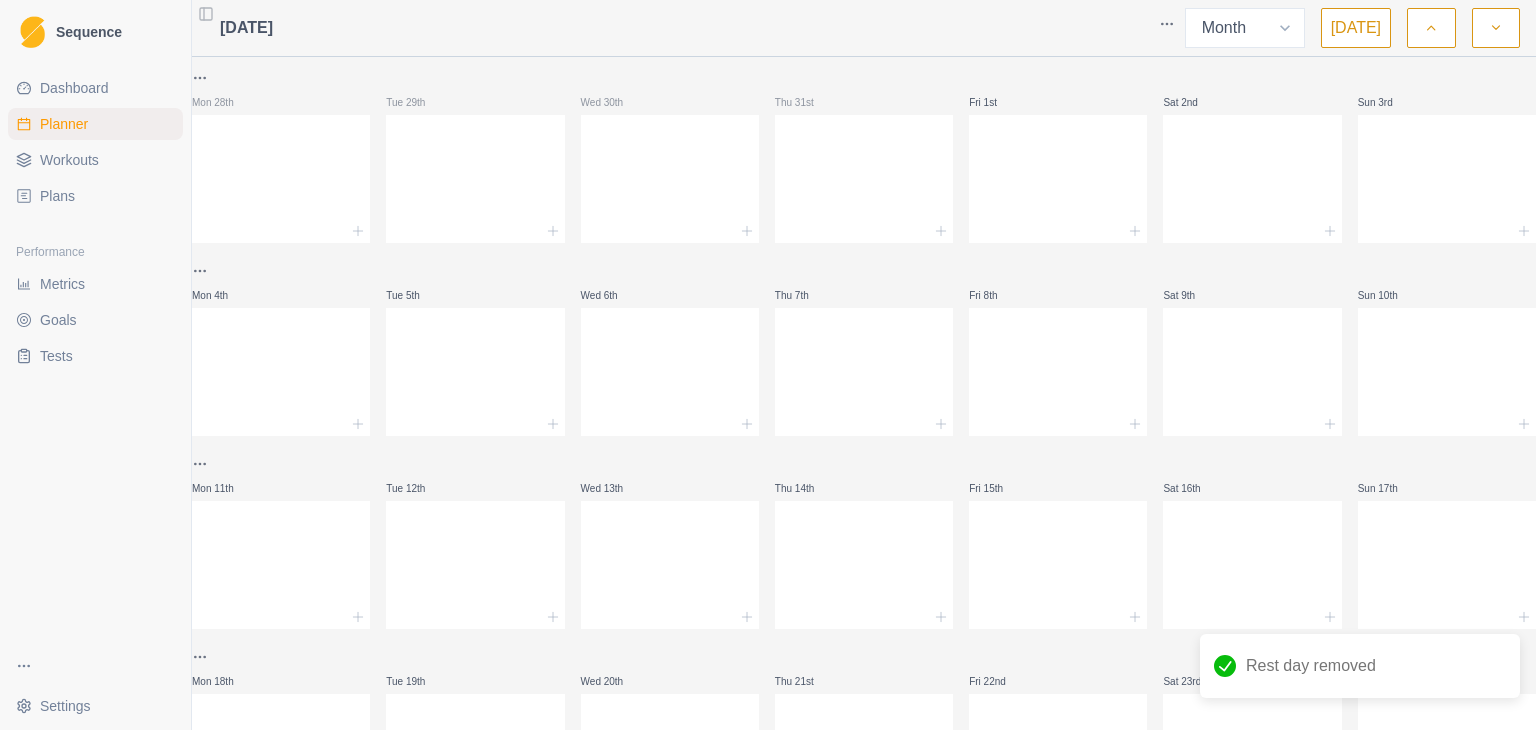 click at bounding box center (1431, 28) 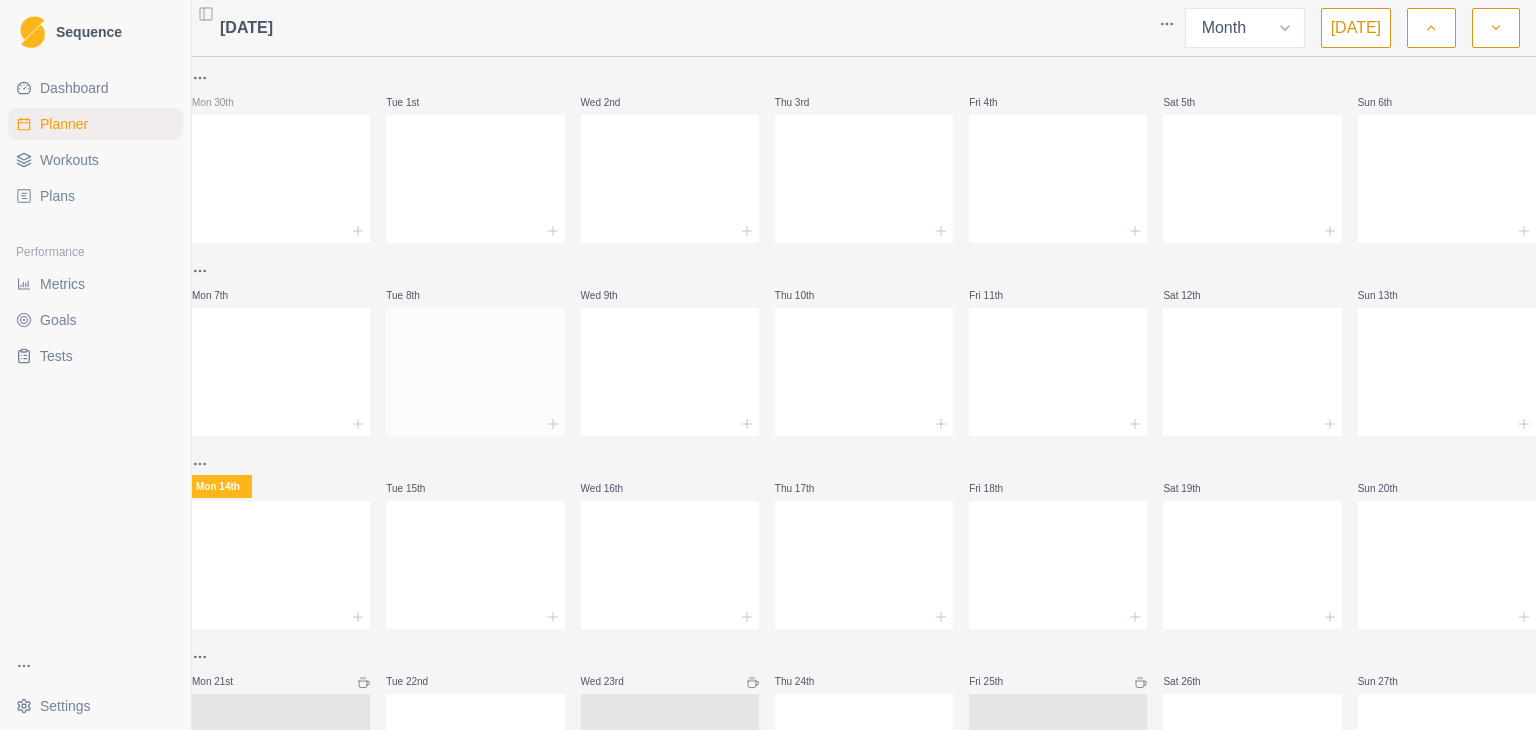 scroll, scrollTop: 200, scrollLeft: 0, axis: vertical 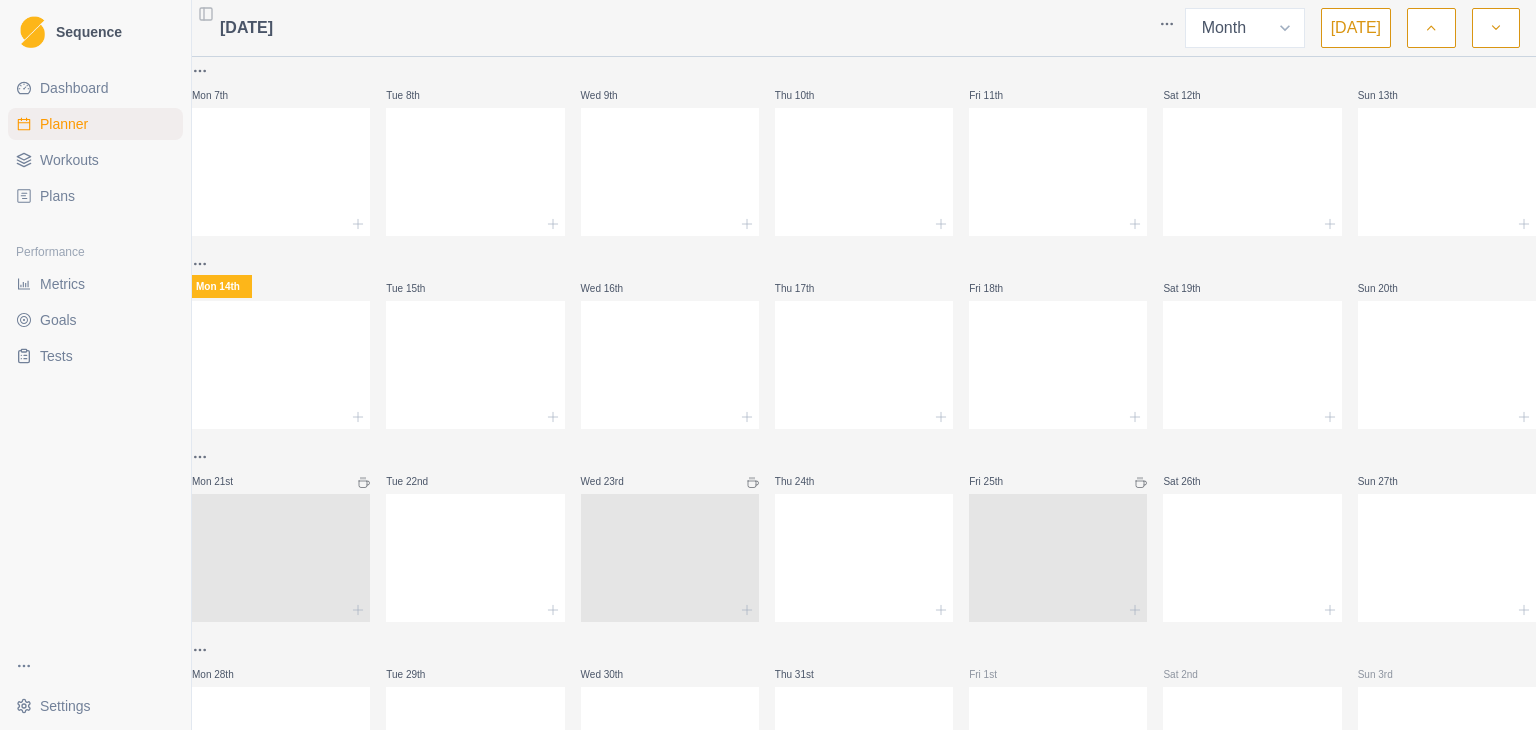 click 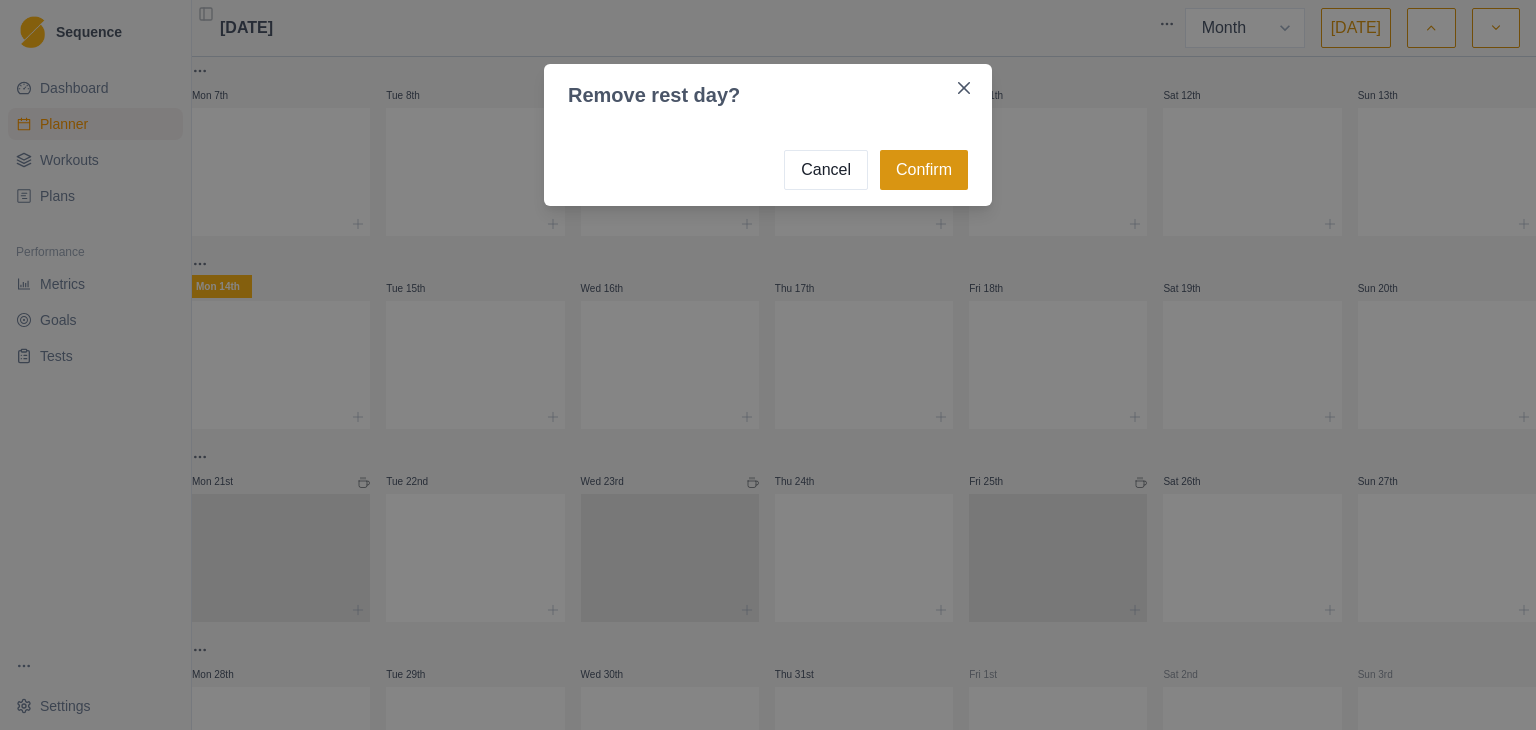 click on "Confirm" at bounding box center [924, 170] 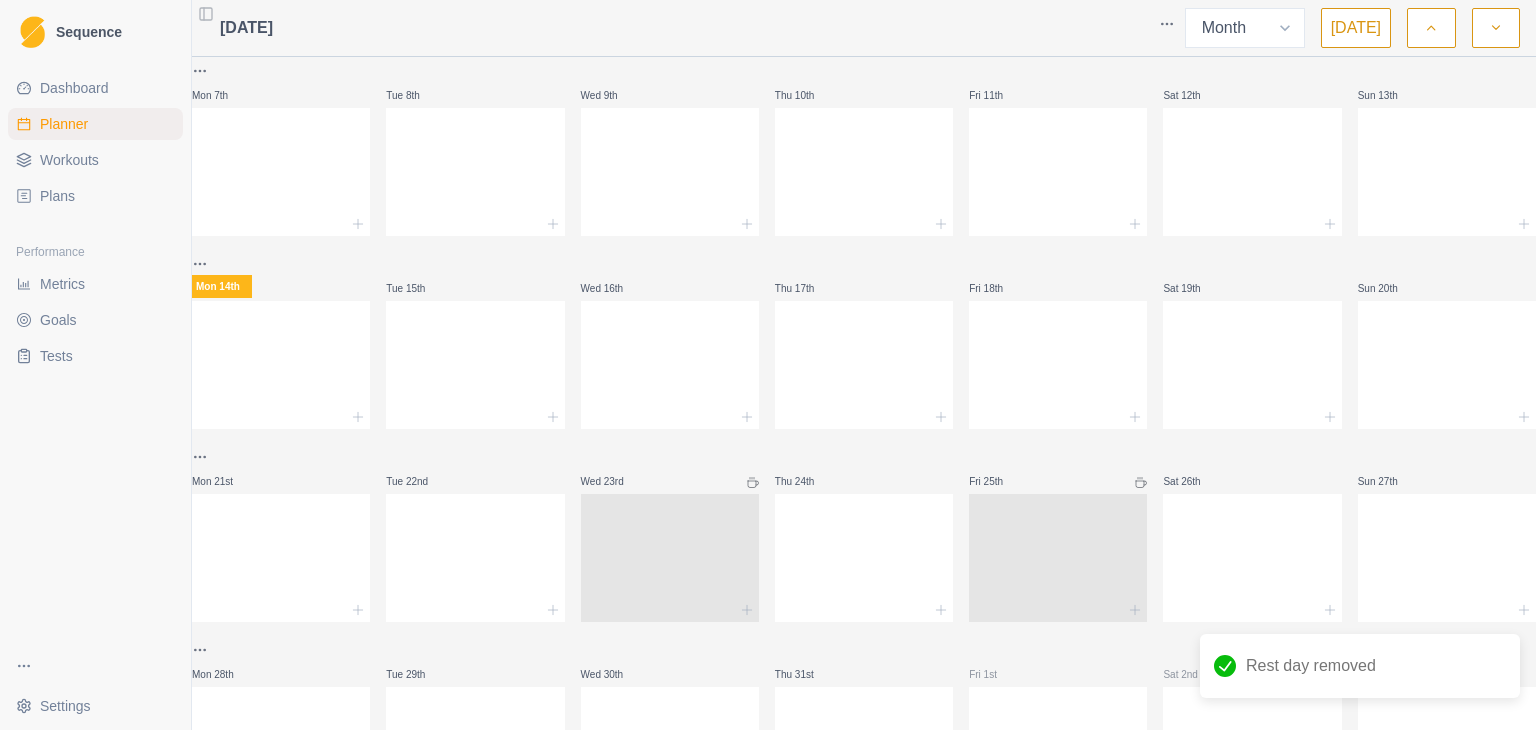 click 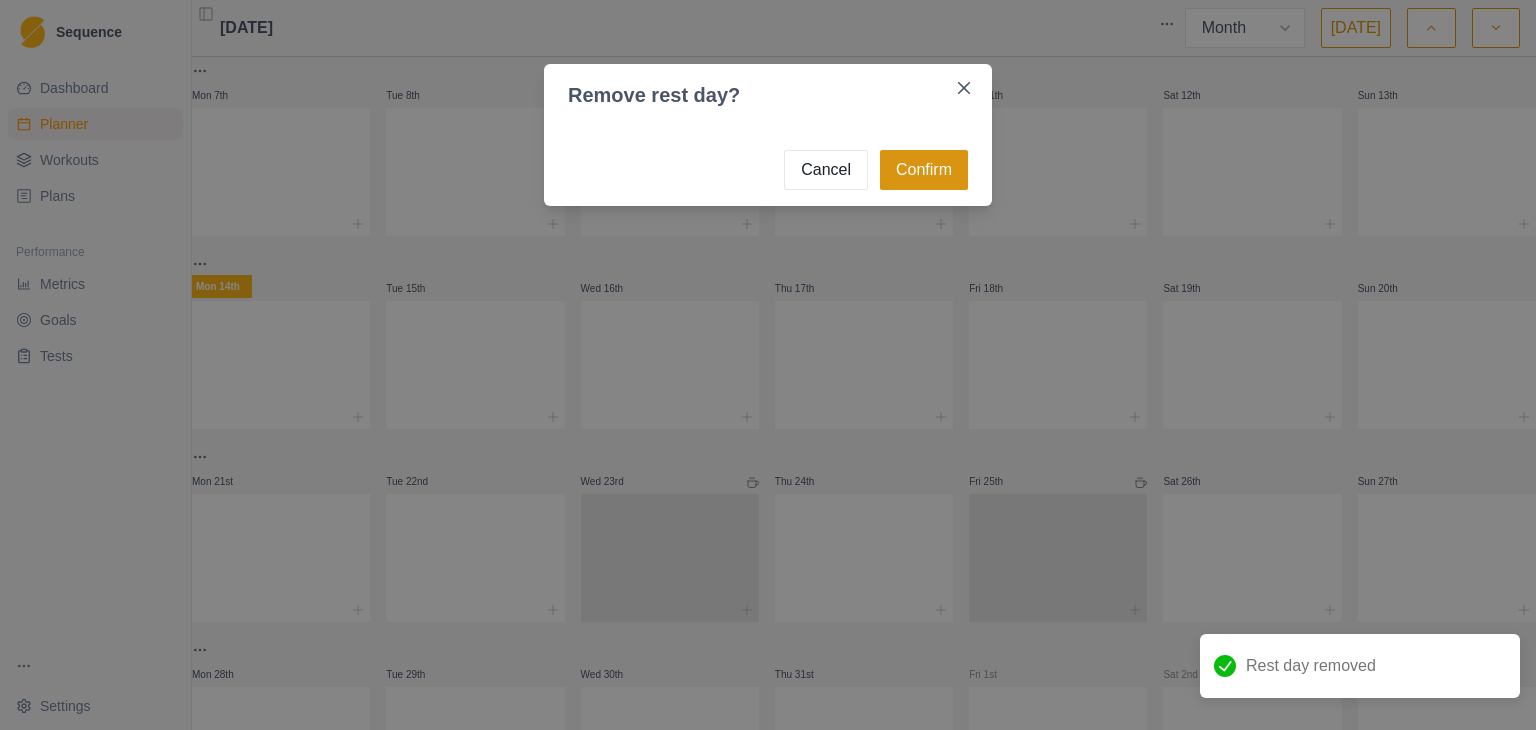 click on "Confirm" at bounding box center (924, 170) 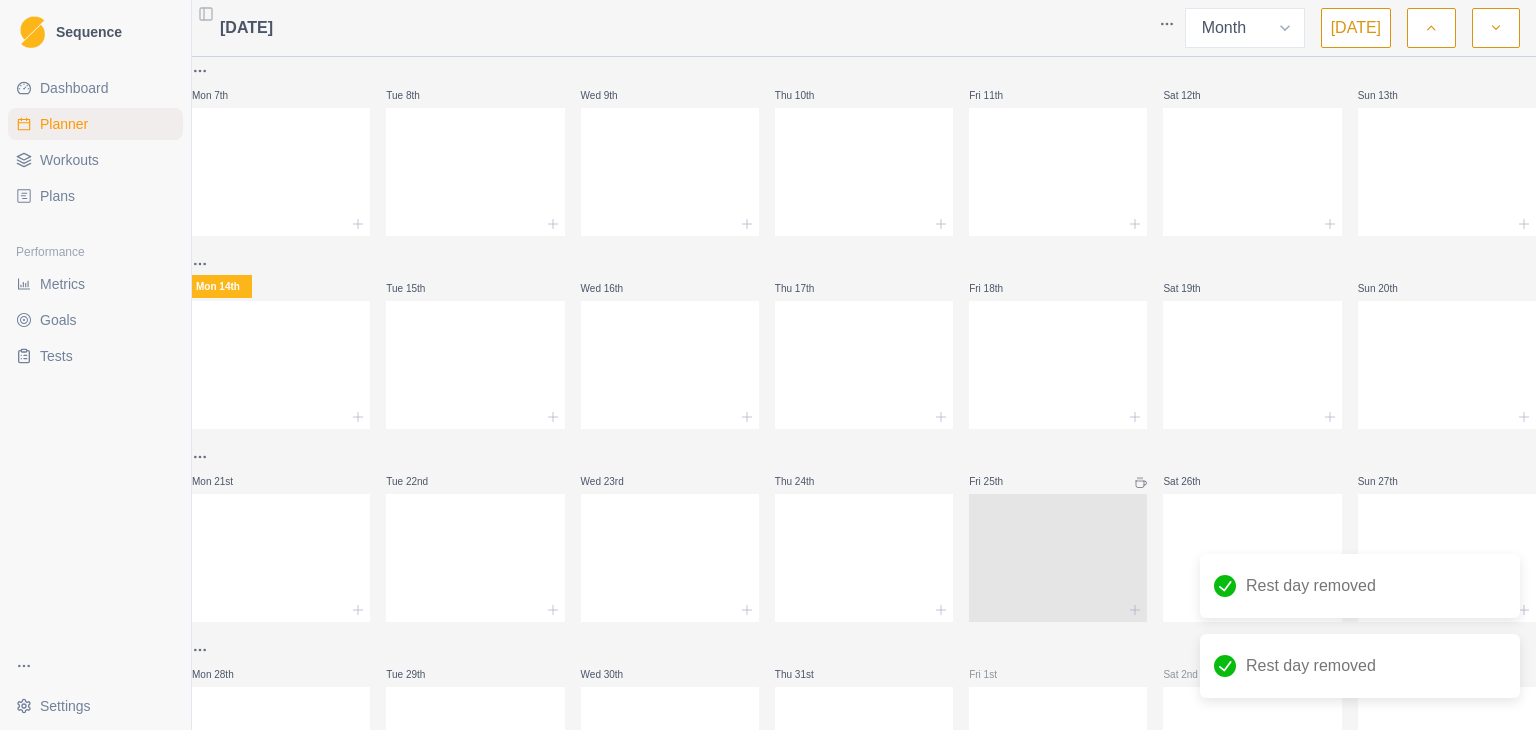 click on "Mon 30th Tue 1st Wed 2nd Thu 3rd Fri 4th Sat 5th Sun 6th Mon 7th Tue 8th Wed 9th Thu 10th Fri 11th Sat 12th Sun 13th Mon 14th Tue 15th Wed 16th Thu 17th Fri 18th Sat 19th Sun 20th Mon 21st Tue 22nd Wed 23rd Thu 24th Fri 25th Sat 26th Sun 27th Mon 28th Tue 29th Wed 30th Thu 31st Fri 1st Sat 2nd Sun 3rd" at bounding box center [864, 340] 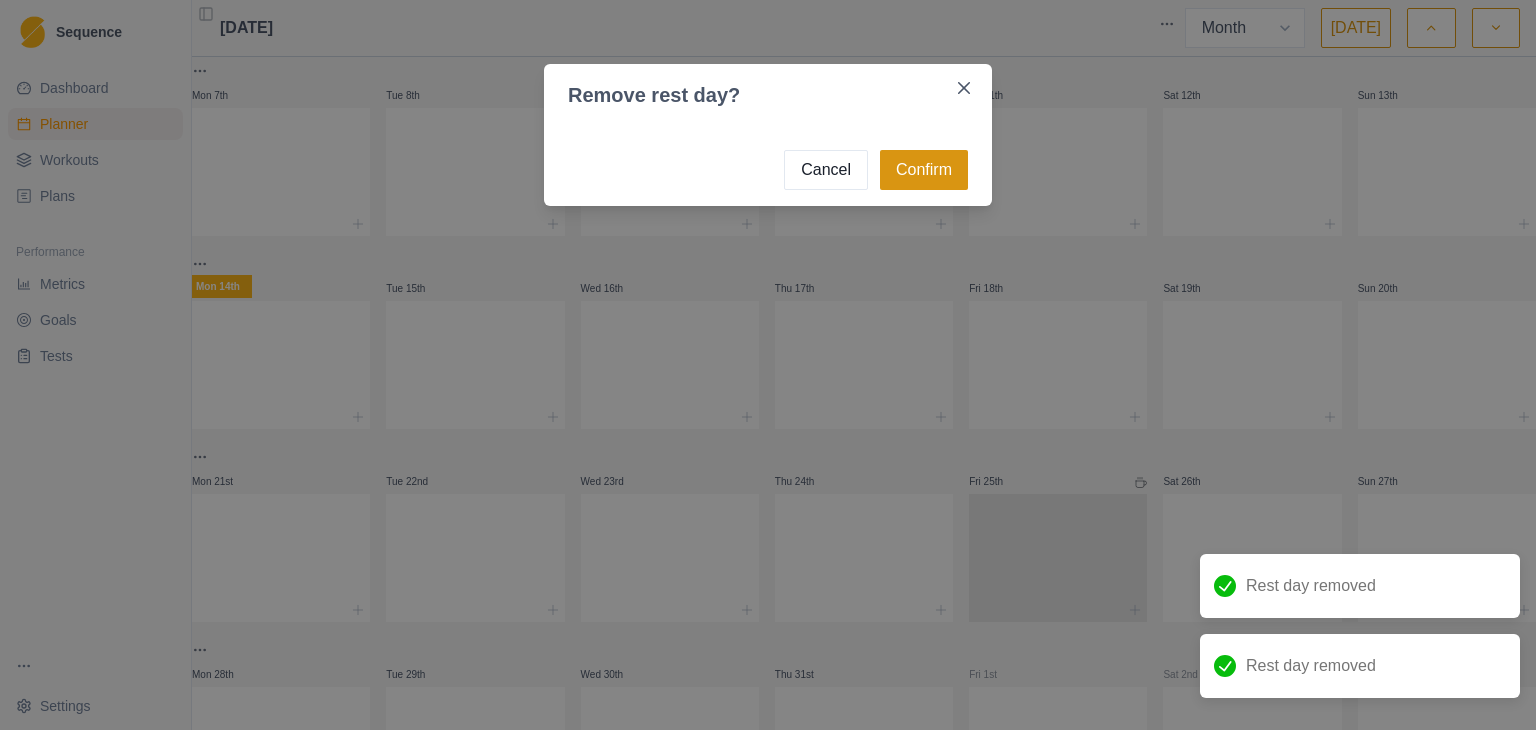 click on "Confirm" at bounding box center [924, 170] 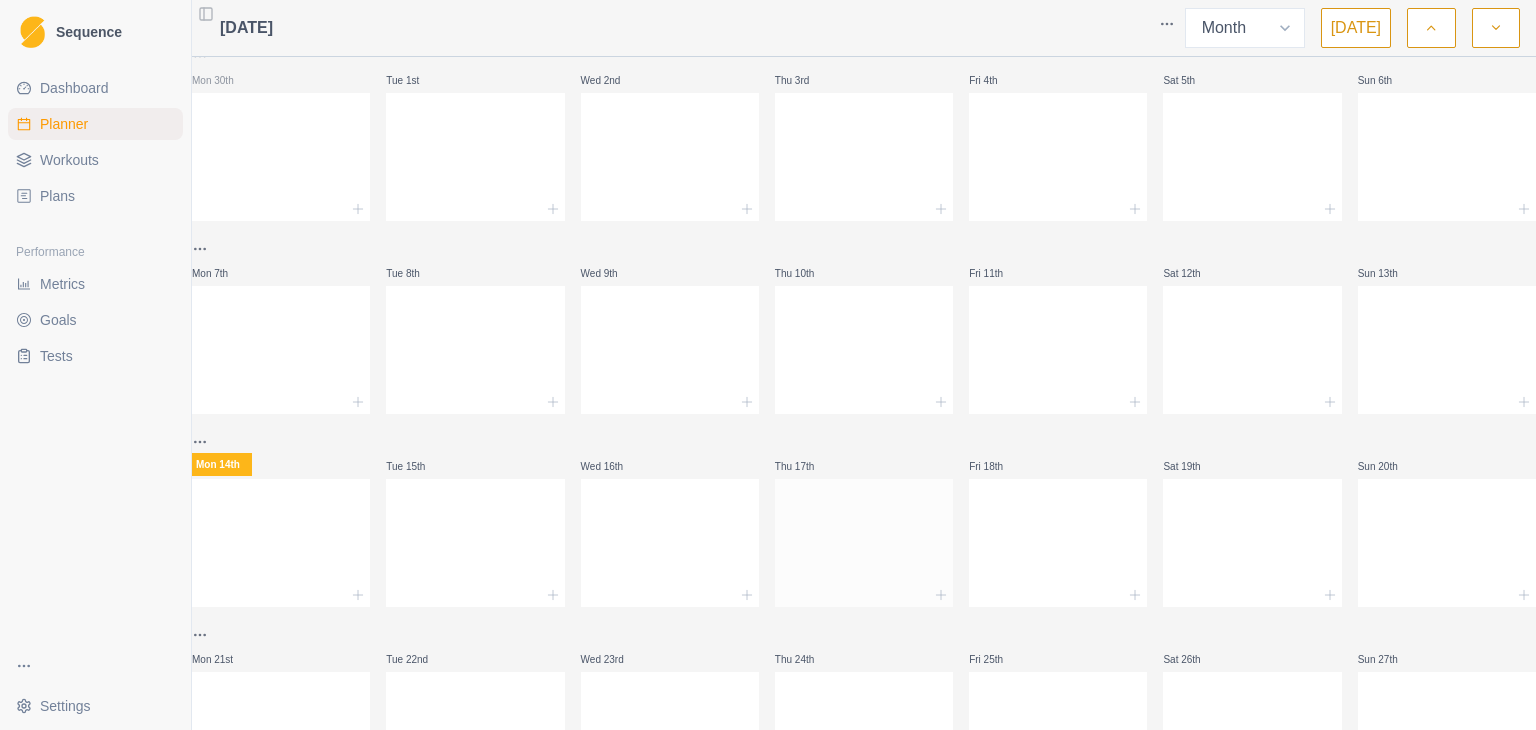 scroll, scrollTop: 0, scrollLeft: 0, axis: both 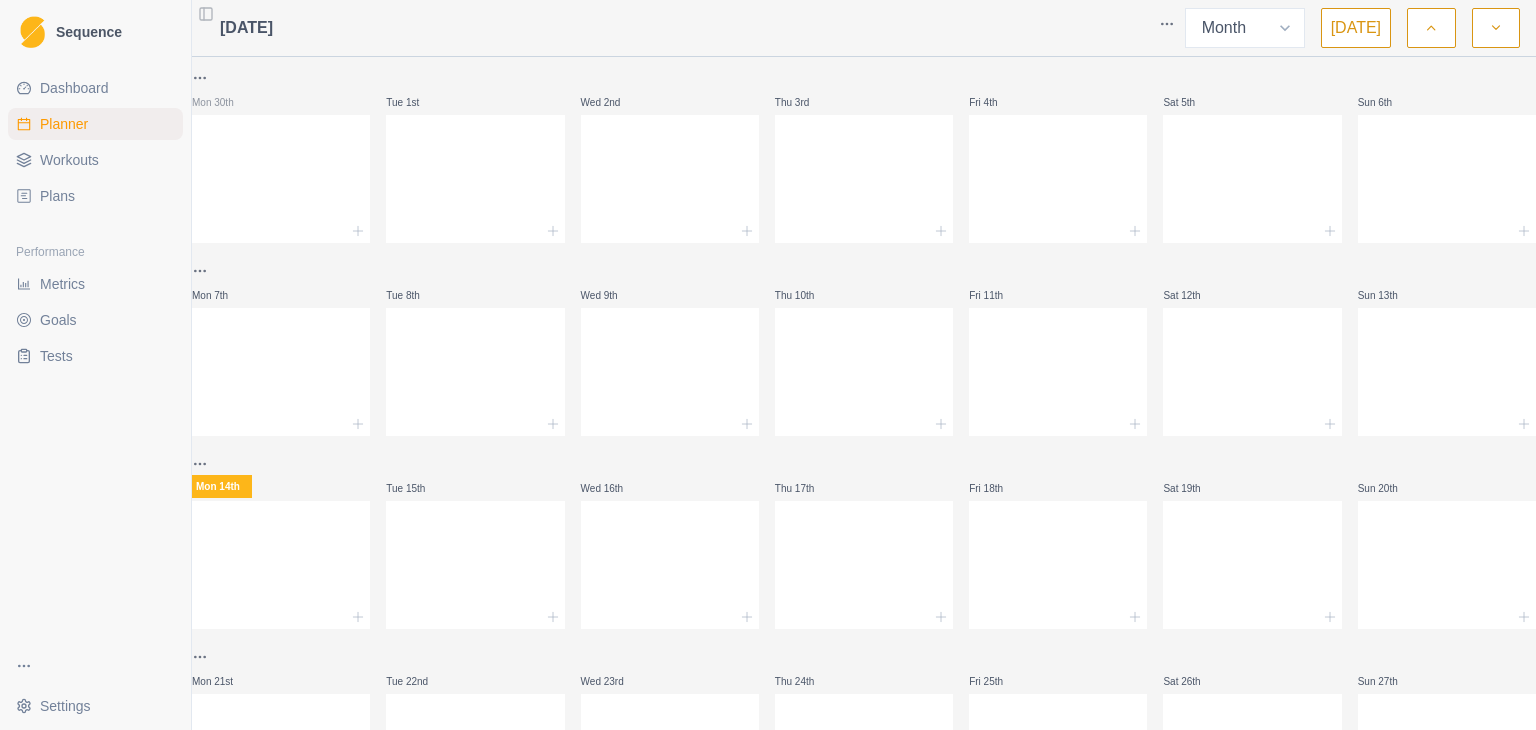 click on "Plans" at bounding box center [57, 196] 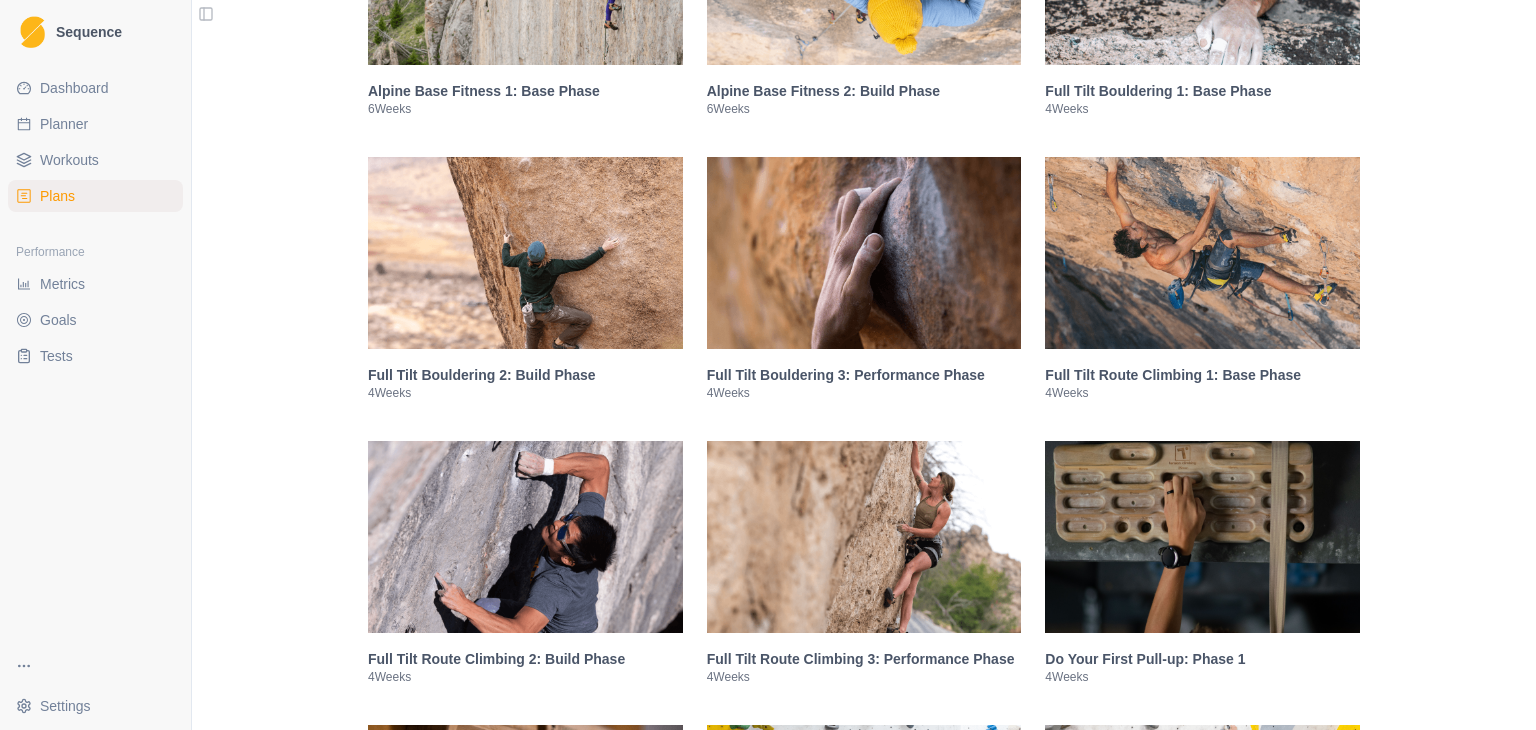 scroll, scrollTop: 1700, scrollLeft: 0, axis: vertical 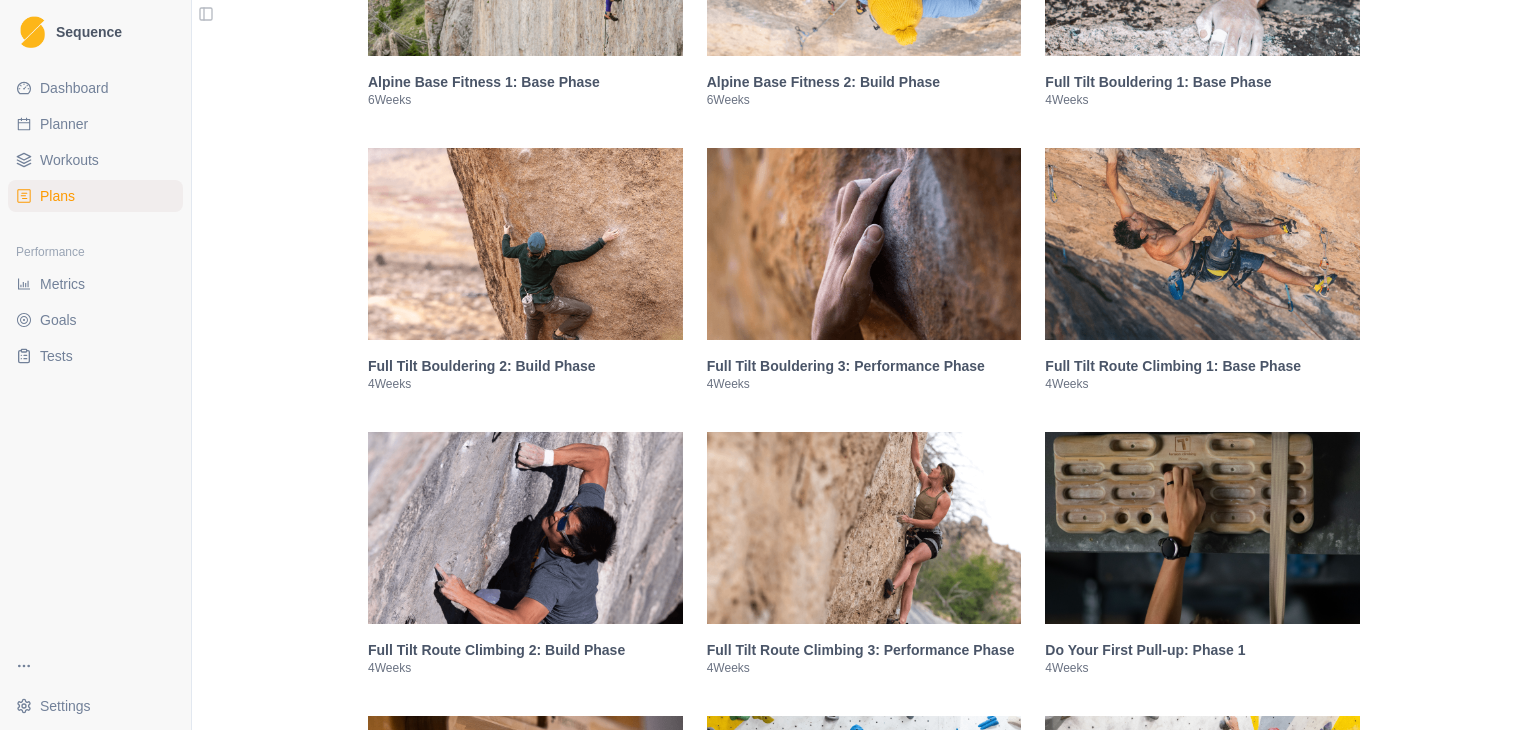 click on "Full Tilt Route Climbing 1: Base Phase" at bounding box center (1202, 366) 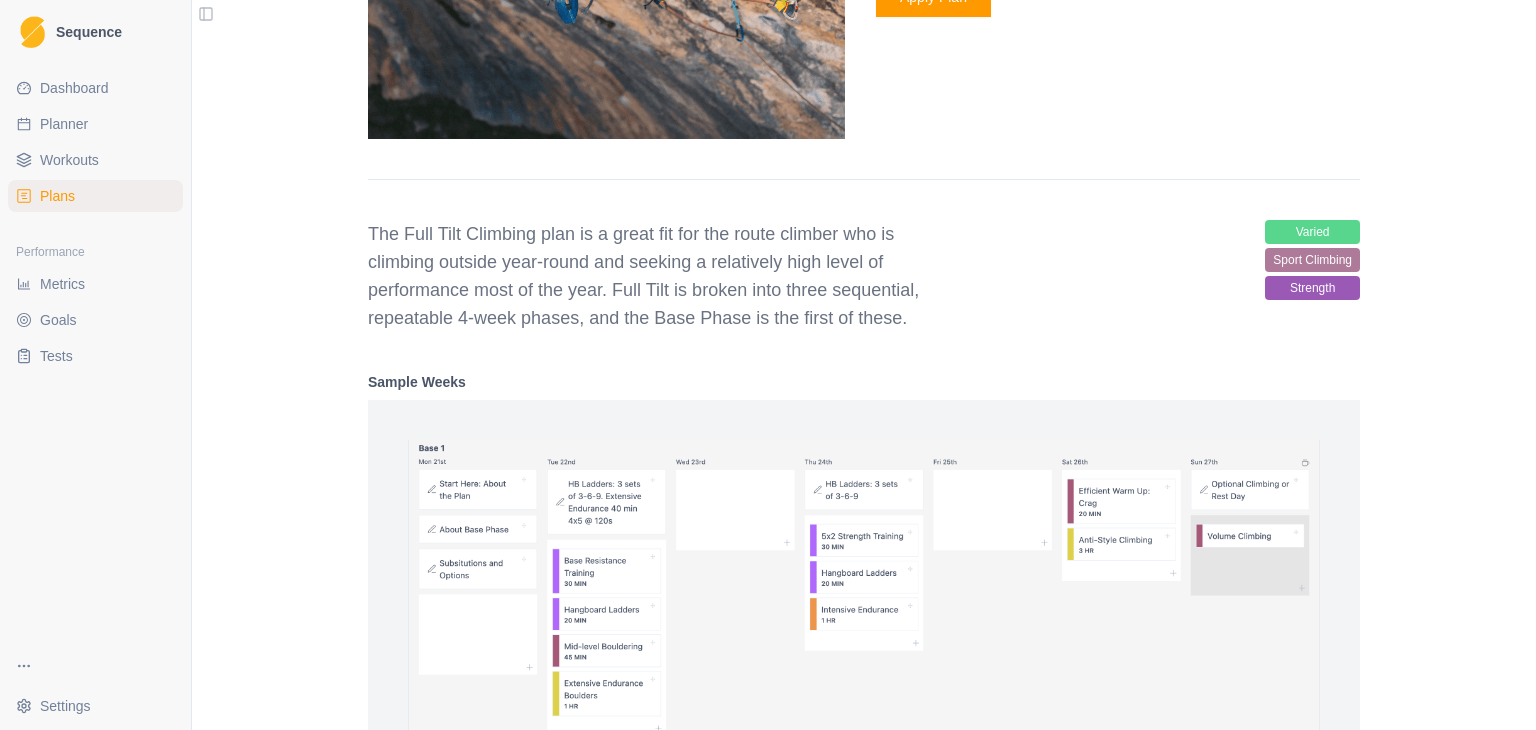 scroll, scrollTop: 2432, scrollLeft: 0, axis: vertical 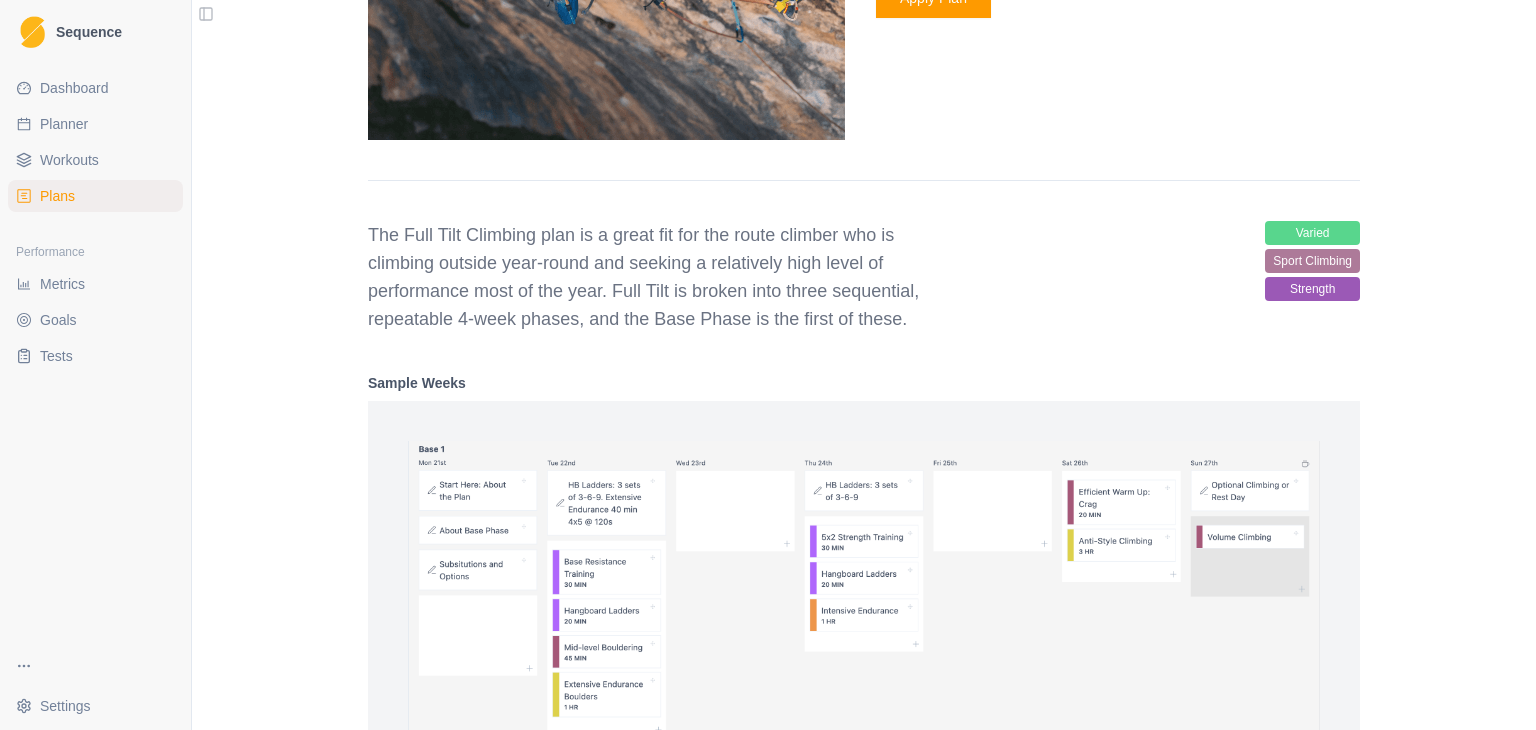 select on "month" 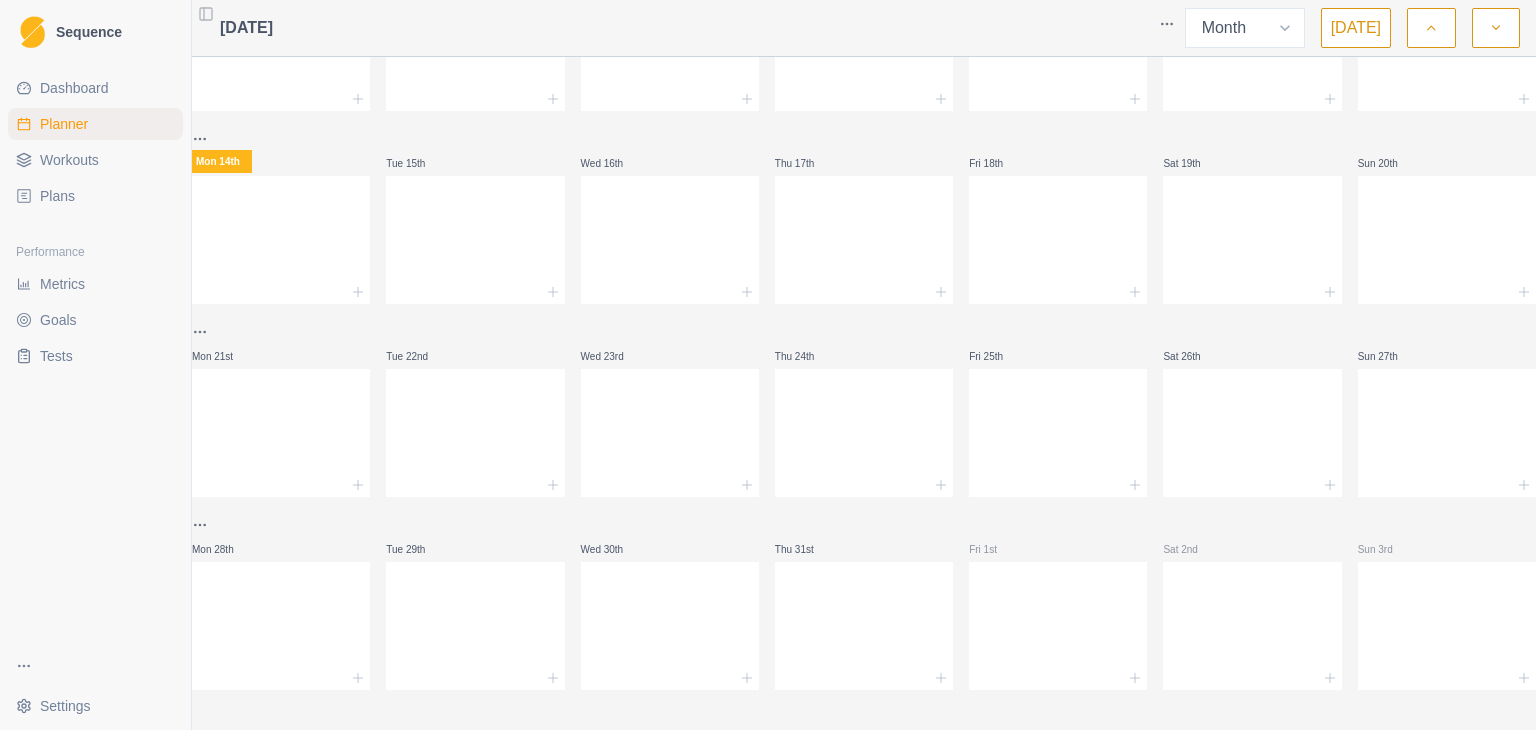 scroll, scrollTop: 0, scrollLeft: 0, axis: both 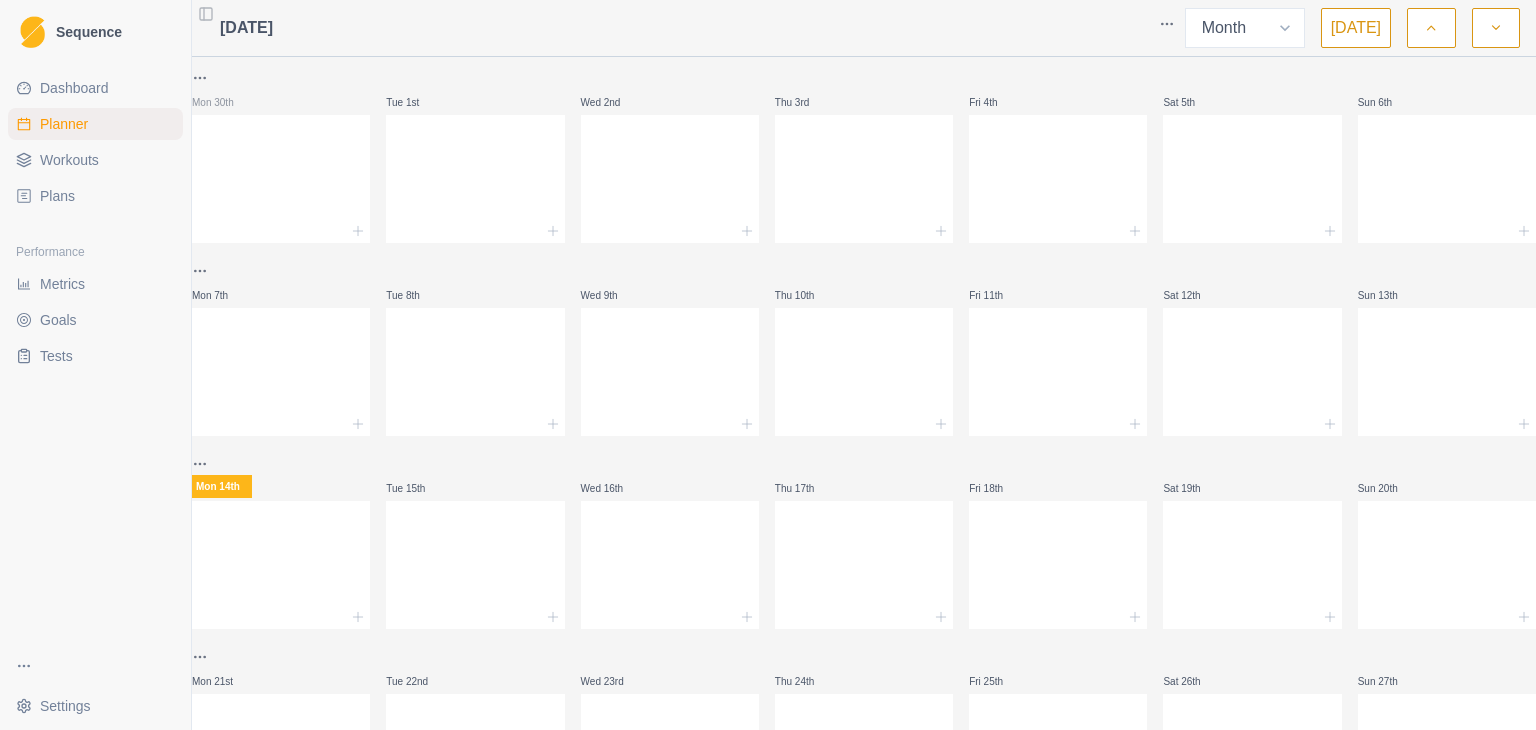 click on "Plans" at bounding box center (95, 196) 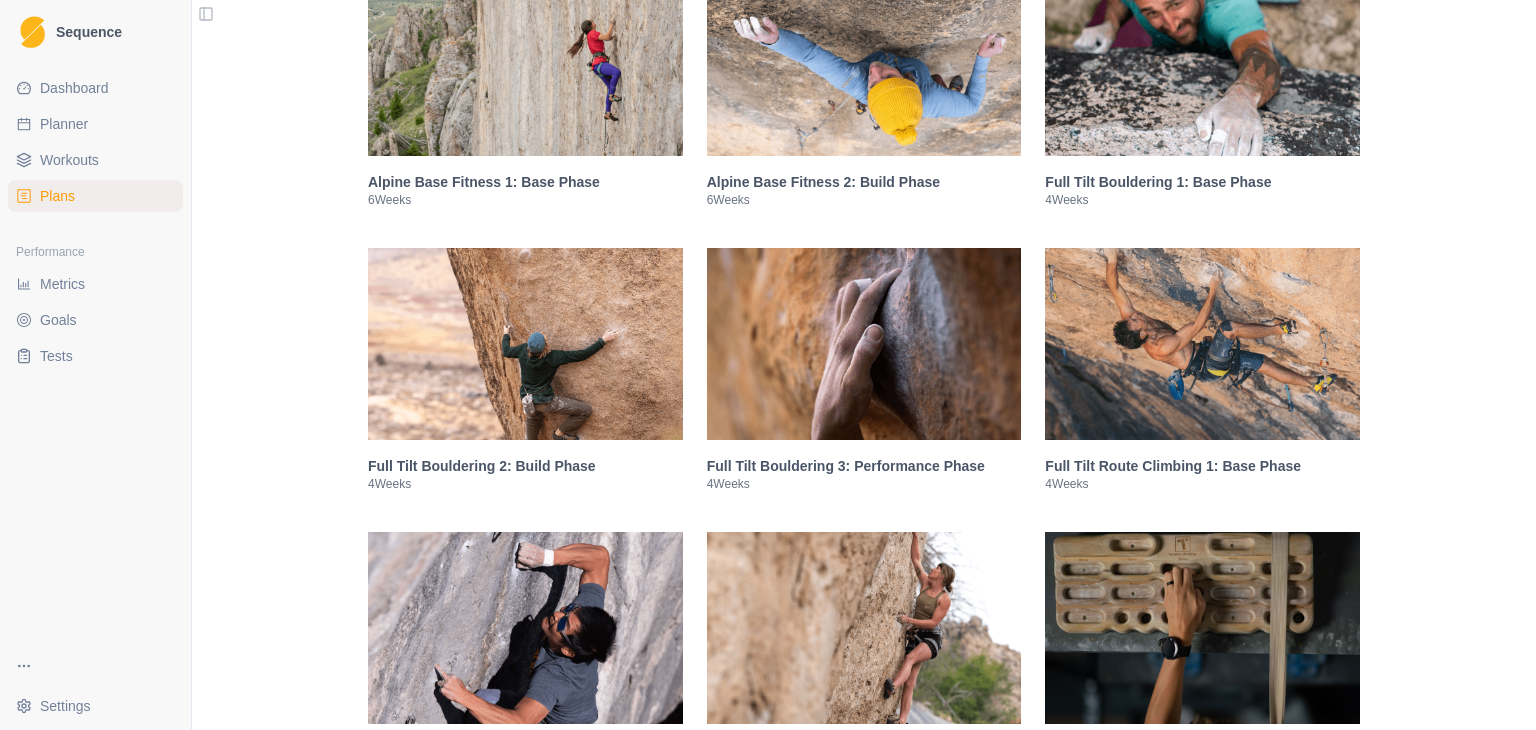 scroll, scrollTop: 1900, scrollLeft: 0, axis: vertical 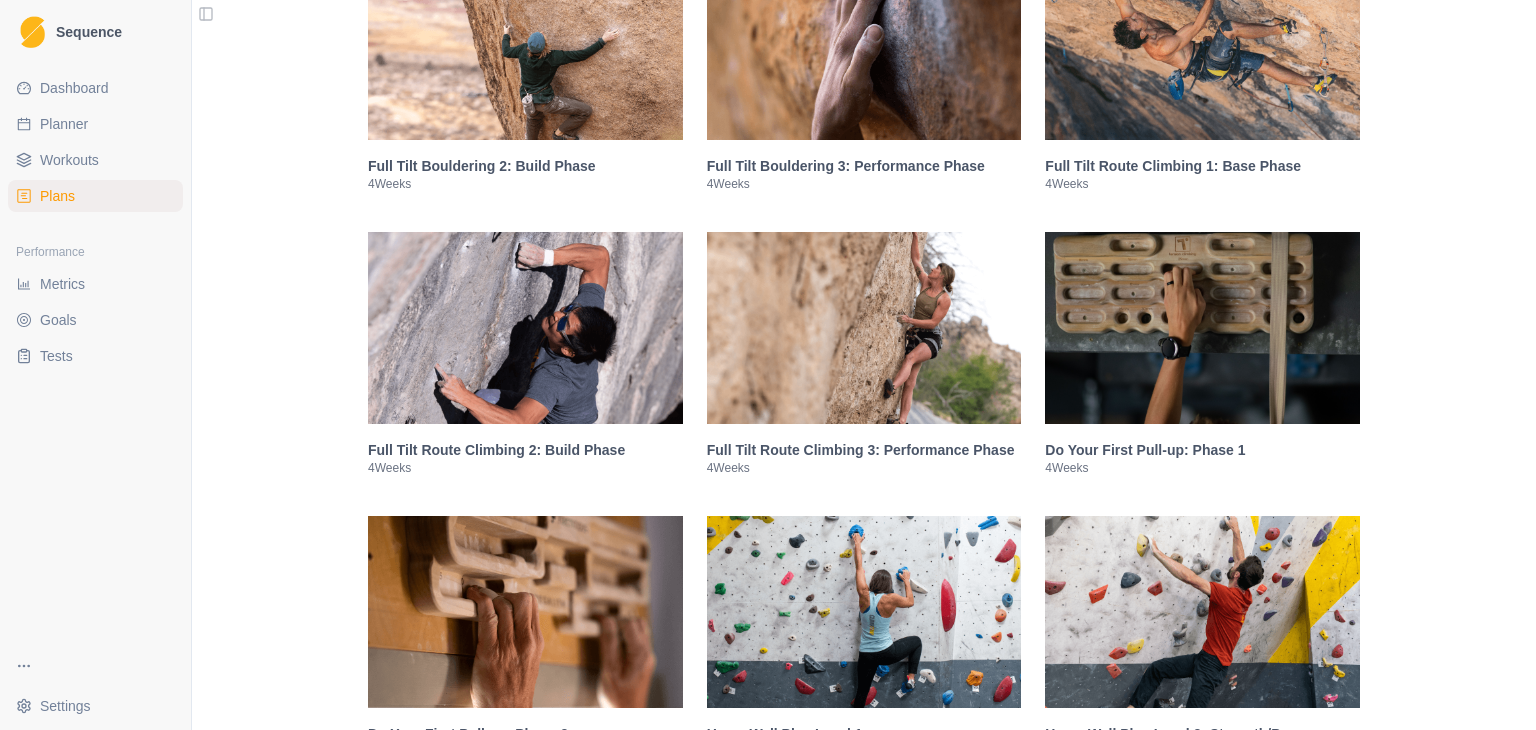 click on "Full Tilt Route Climbing 2: Build Phase" at bounding box center (525, 450) 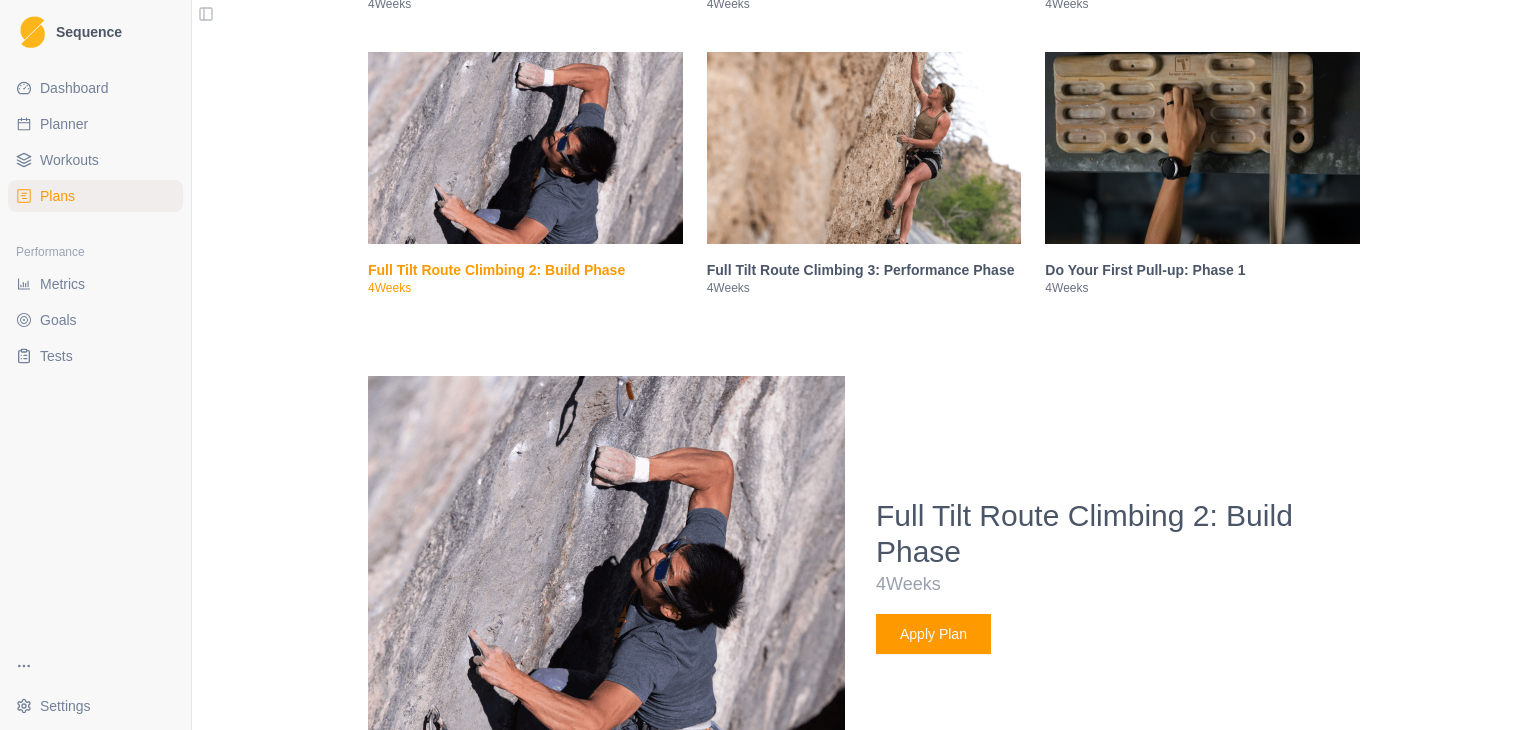 scroll, scrollTop: 2116, scrollLeft: 0, axis: vertical 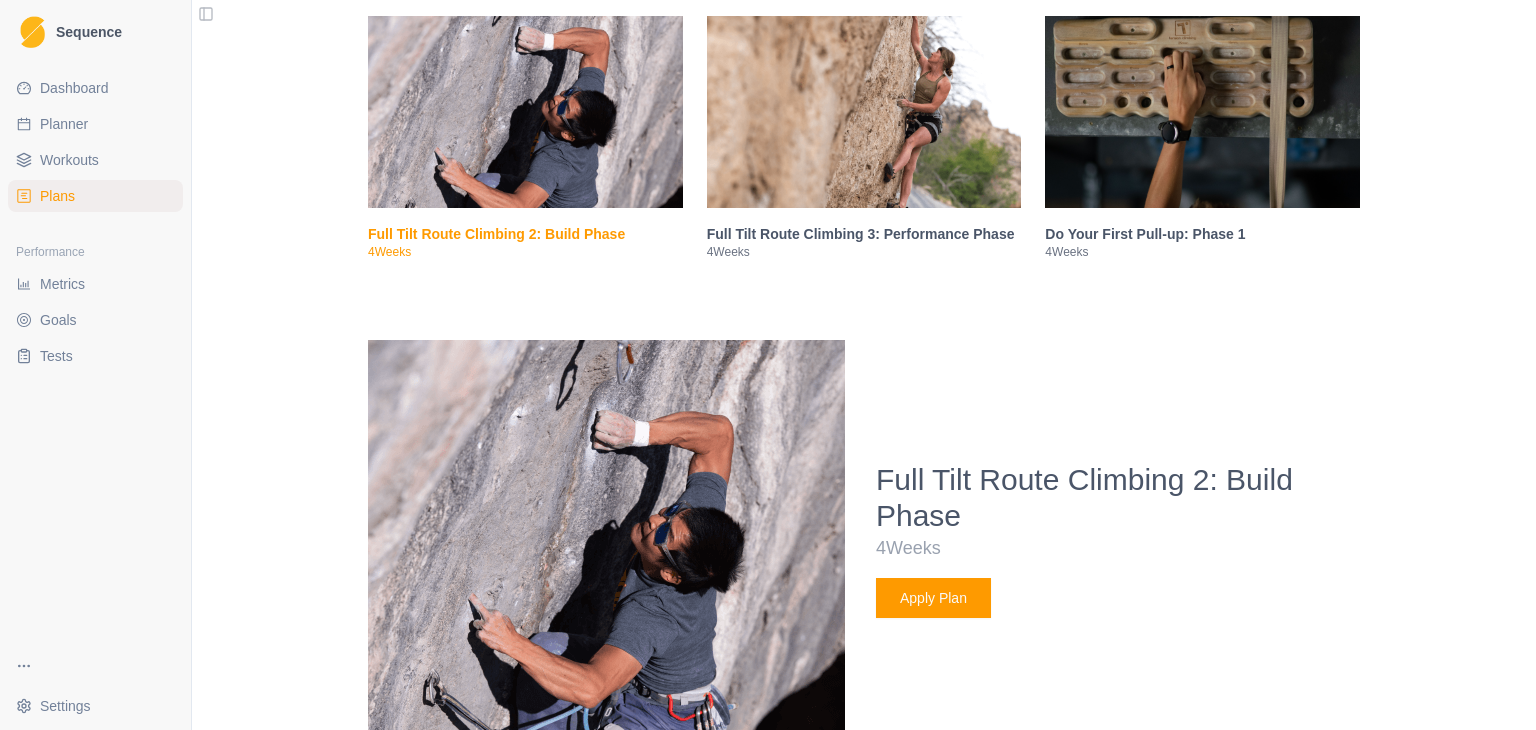 click on "Full Tilt Route Climbing 3: Performance Phase" at bounding box center [864, 234] 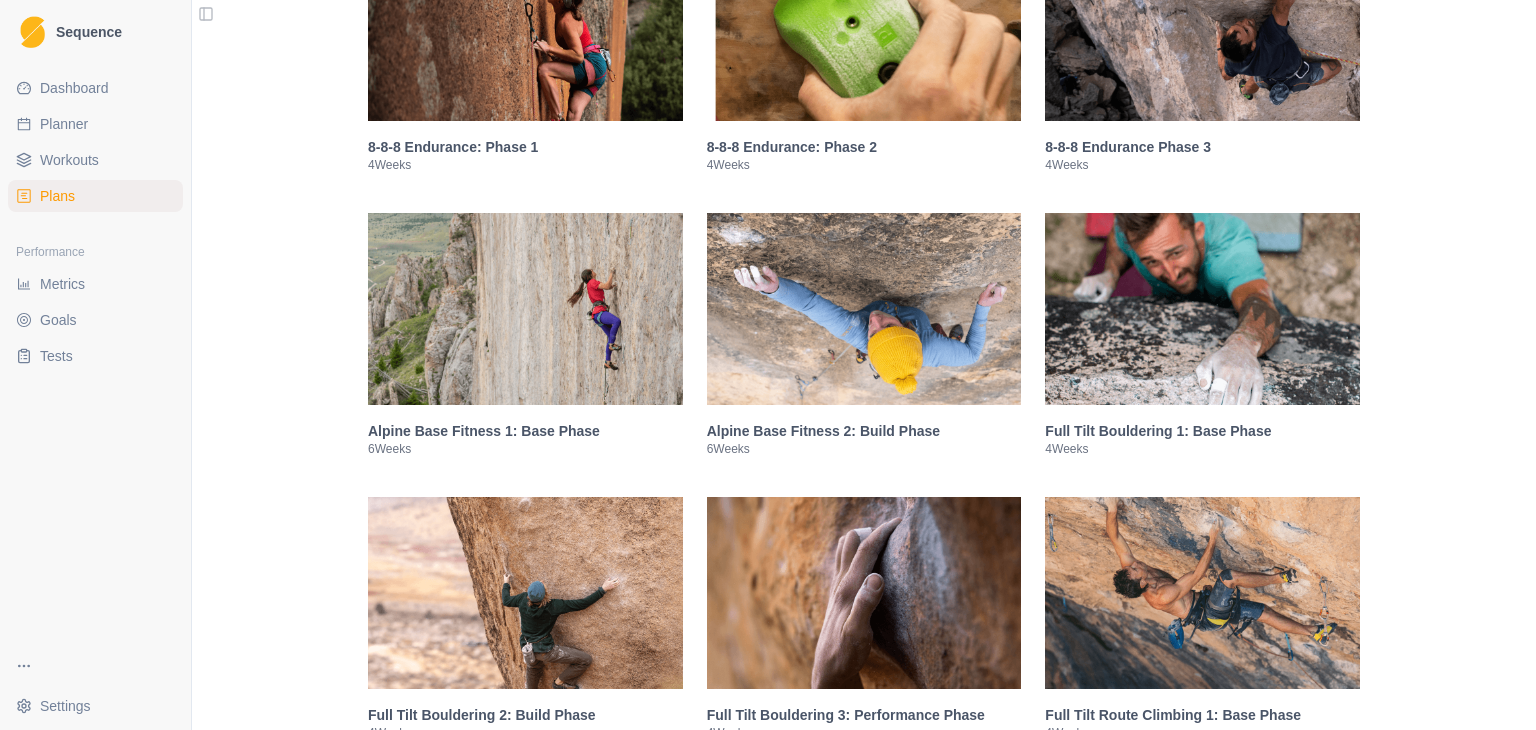 scroll, scrollTop: 1216, scrollLeft: 0, axis: vertical 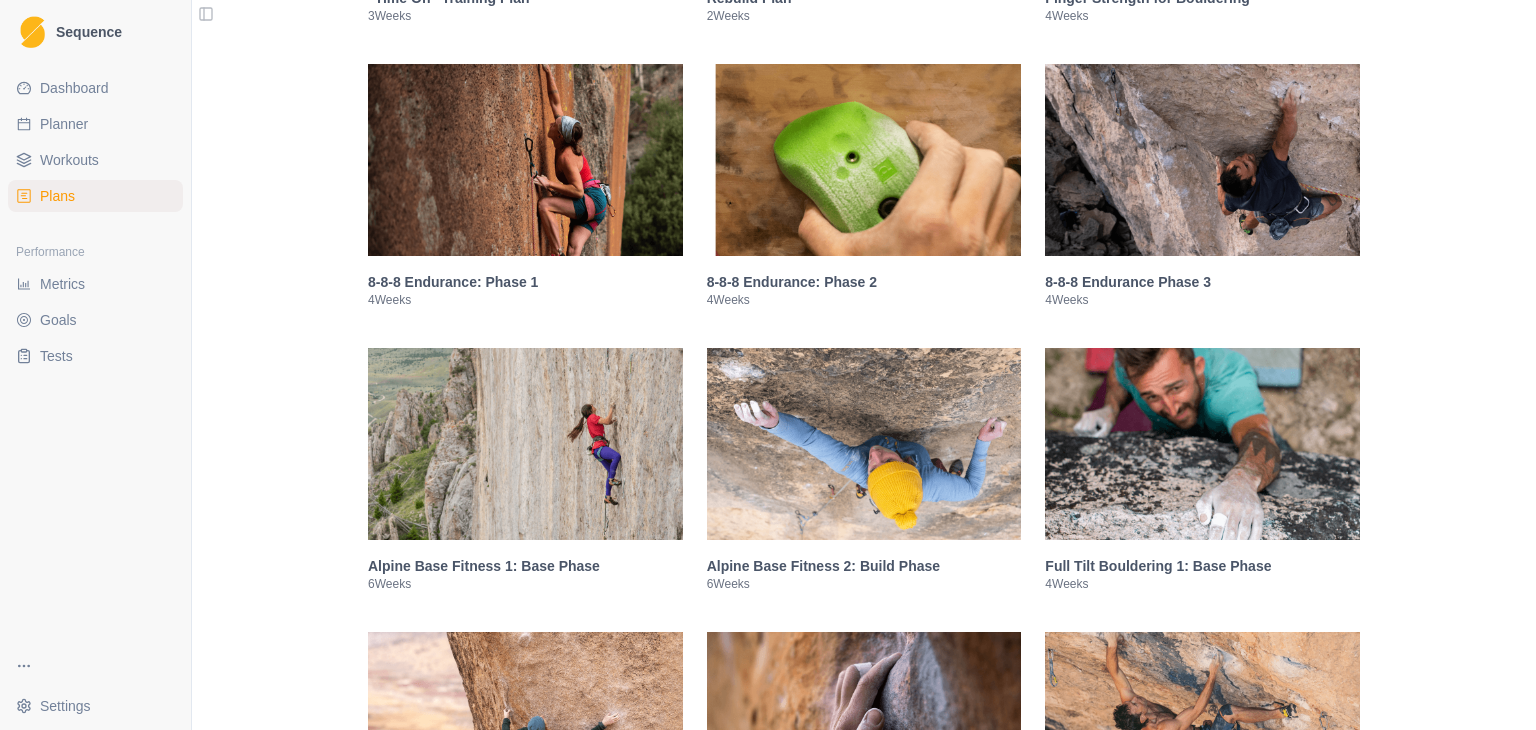 click at bounding box center (525, 160) 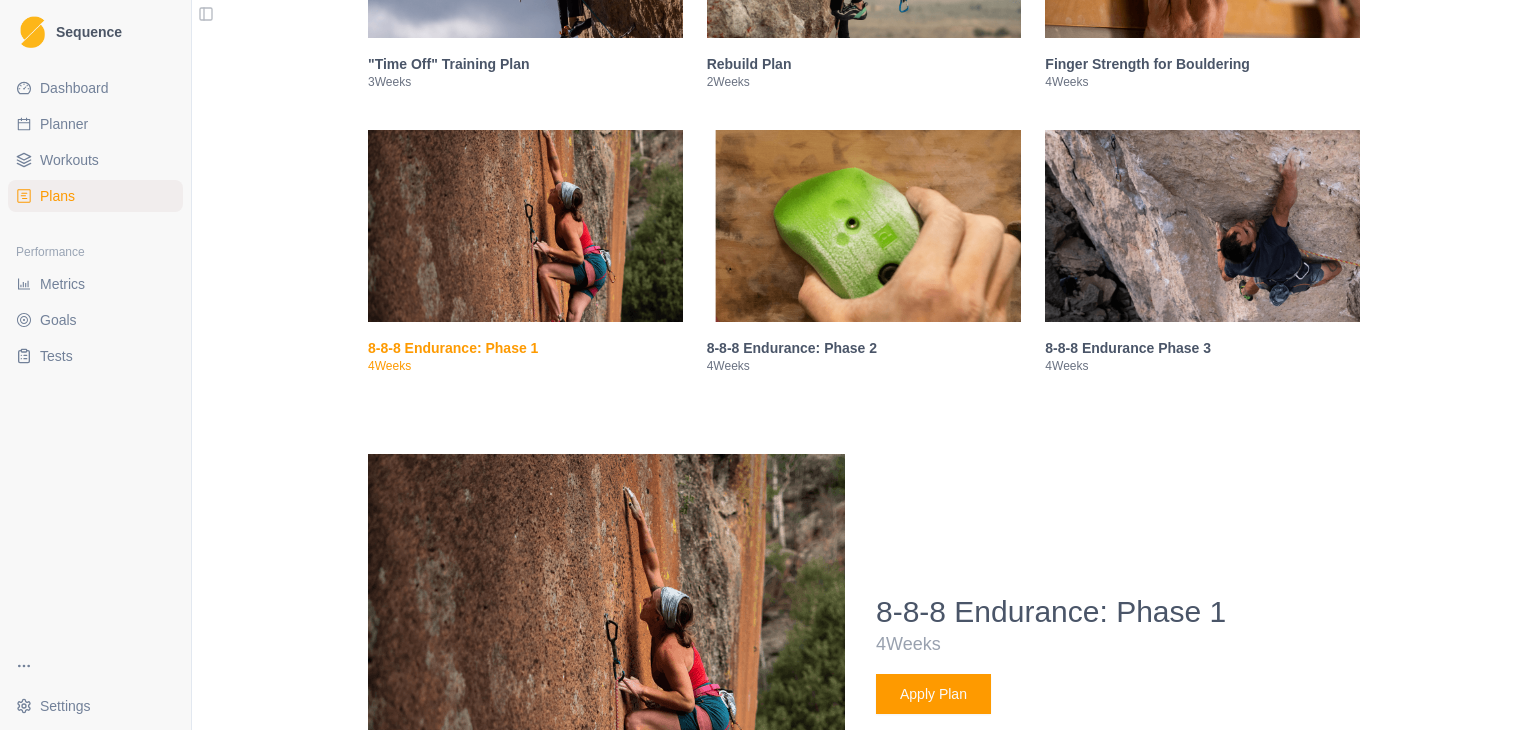 scroll, scrollTop: 1124, scrollLeft: 0, axis: vertical 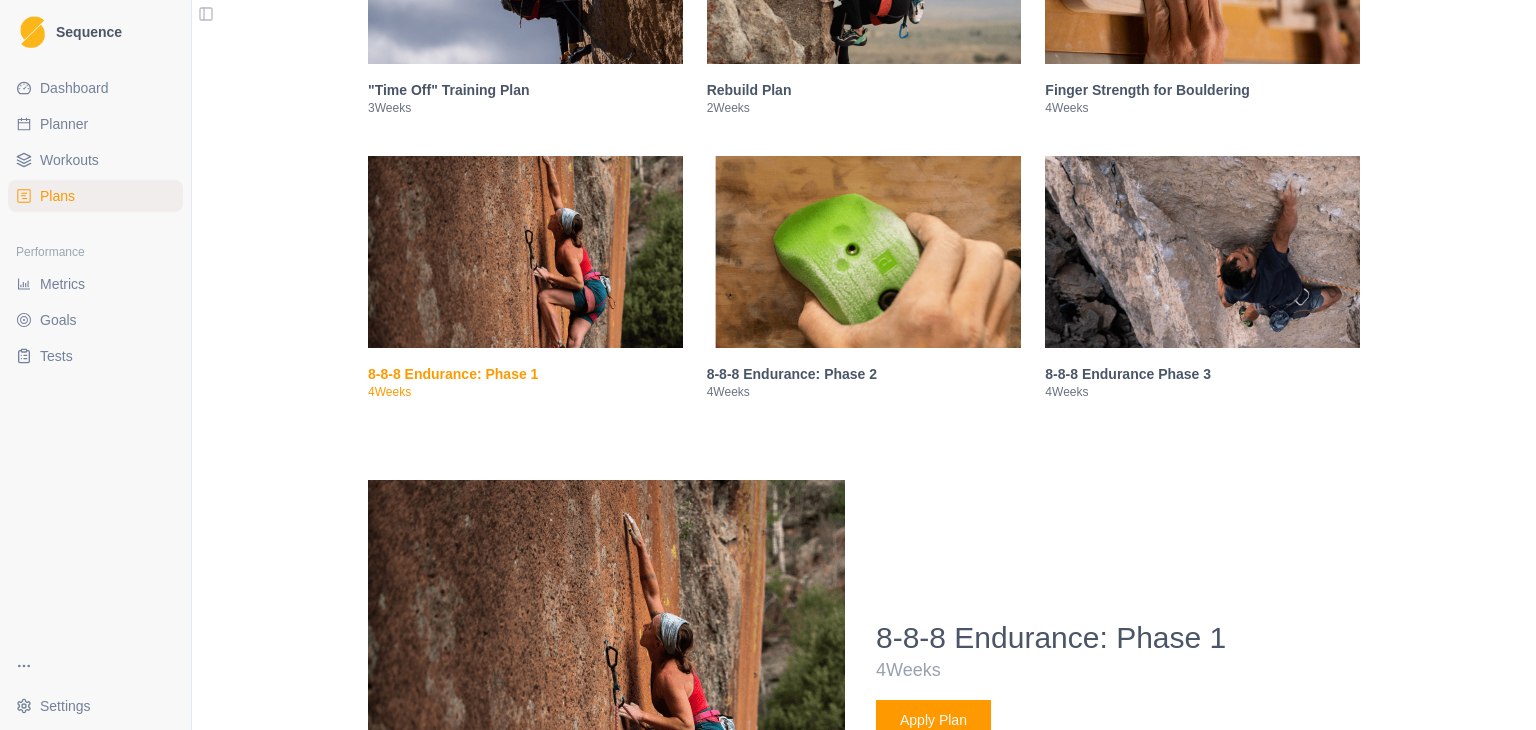 click at bounding box center (864, 252) 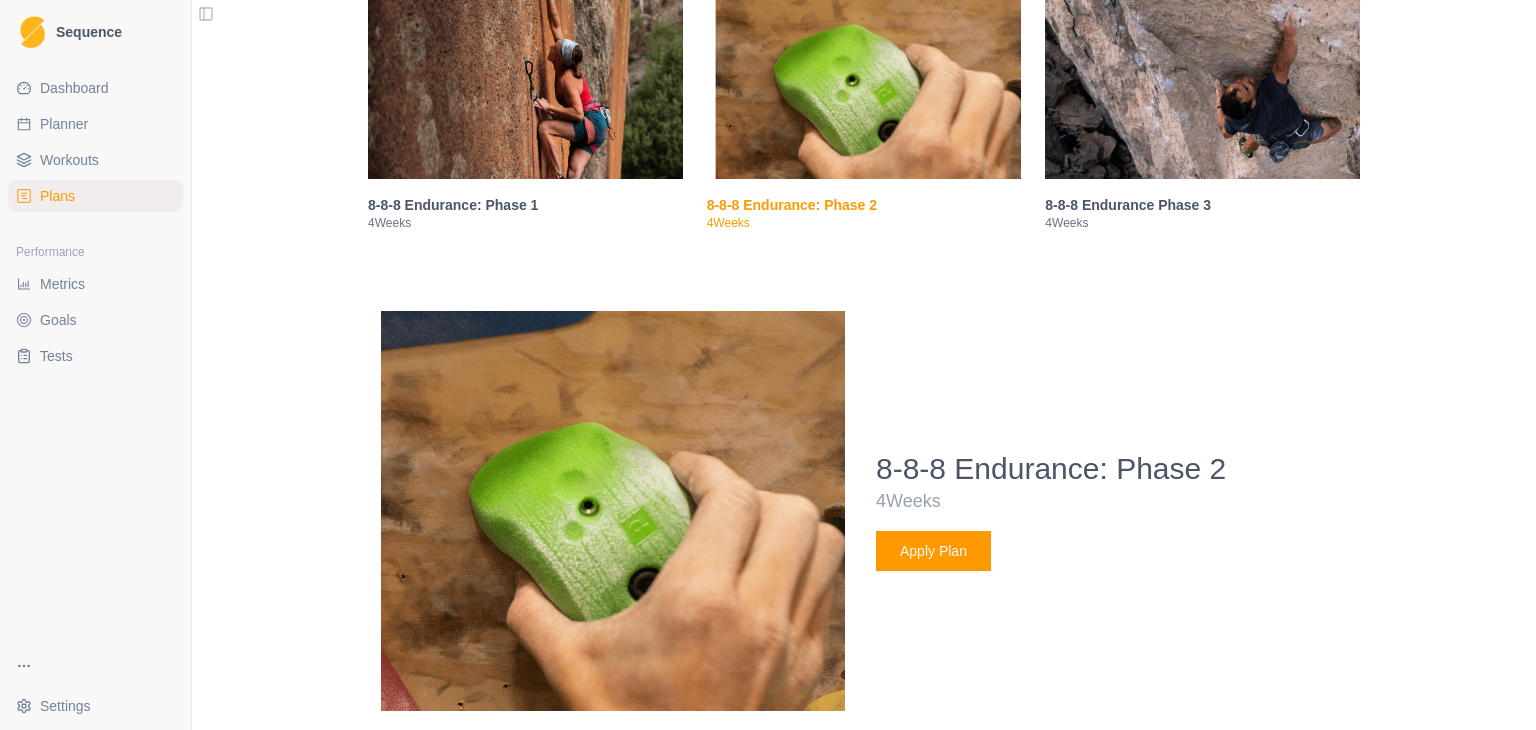 scroll, scrollTop: 1264, scrollLeft: 0, axis: vertical 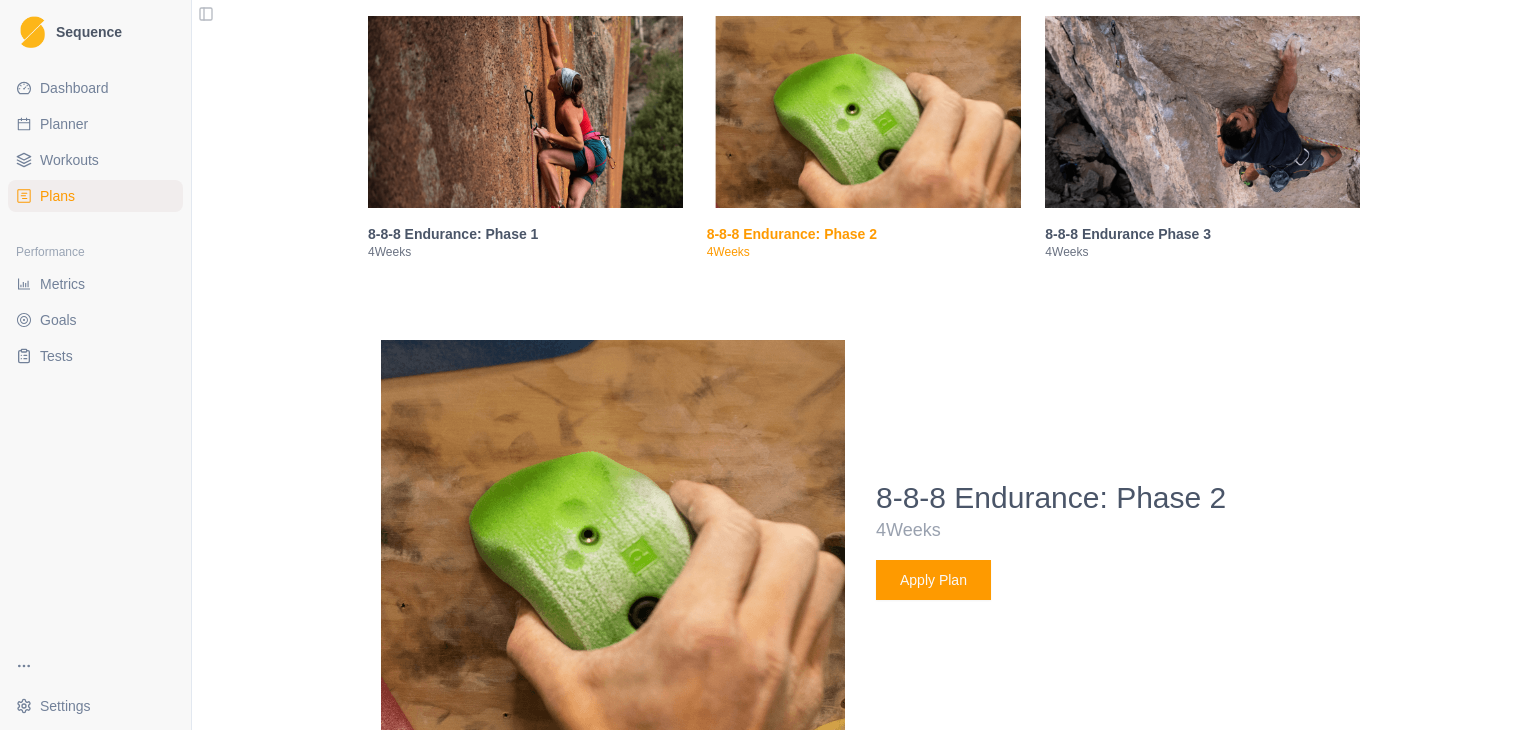 click at bounding box center (1202, 112) 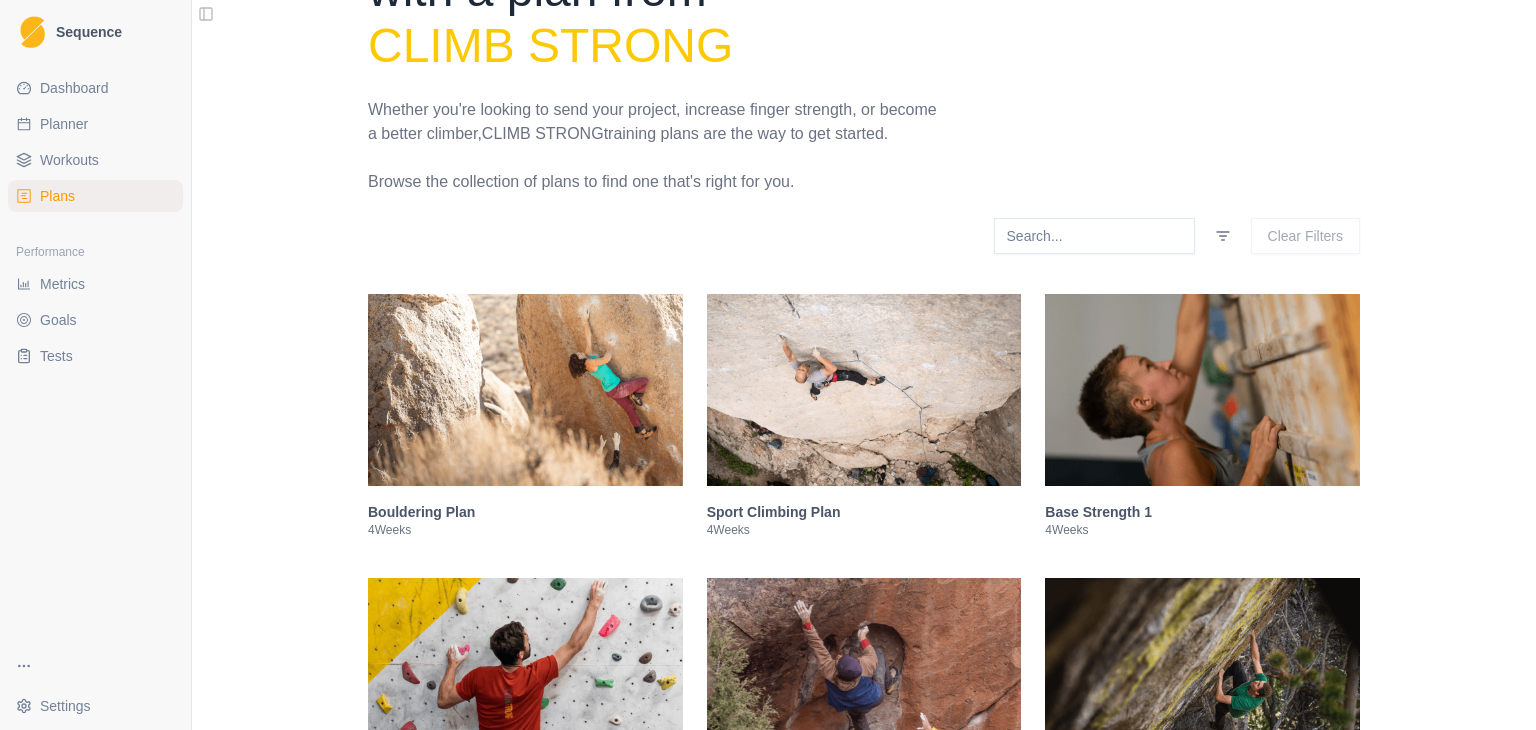 scroll, scrollTop: 300, scrollLeft: 0, axis: vertical 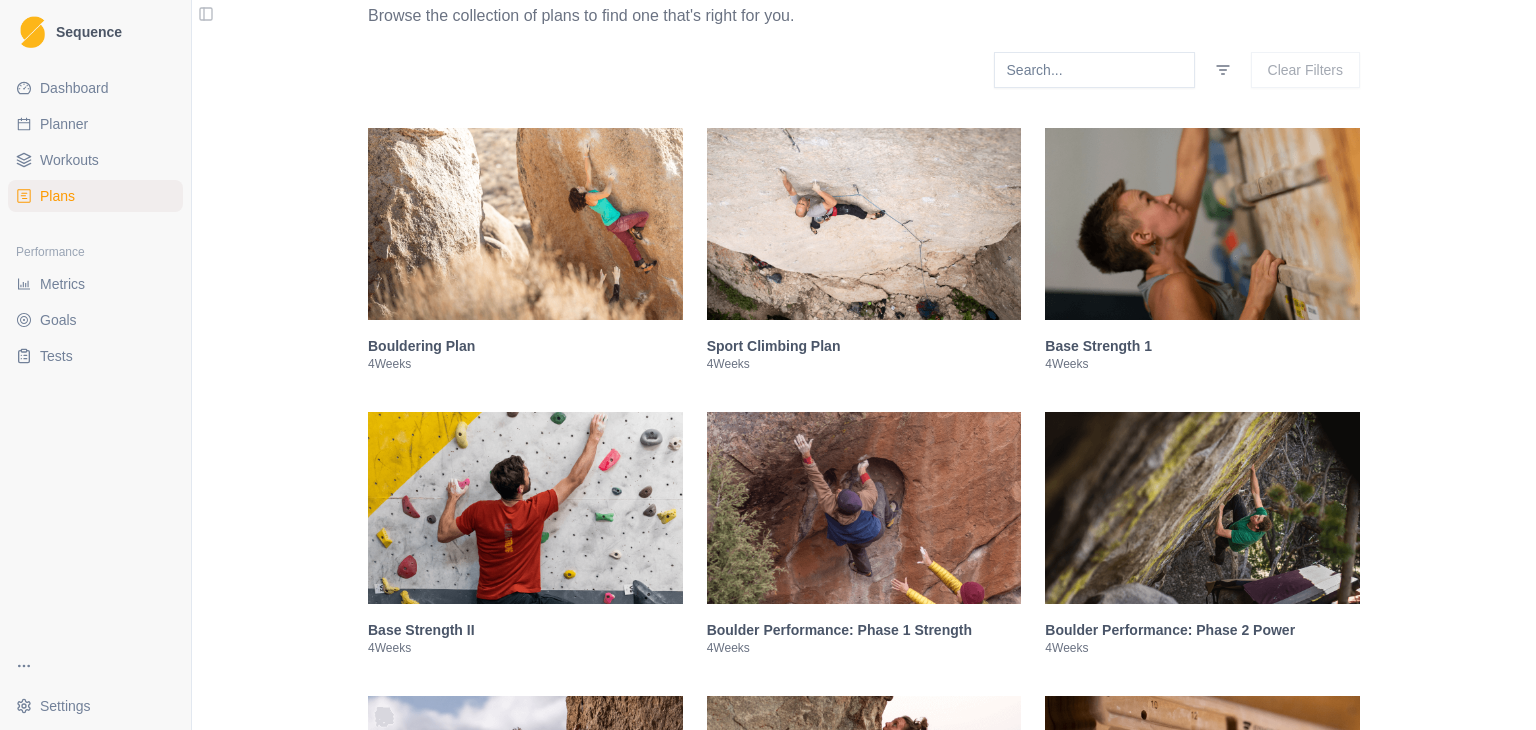 click at bounding box center [864, 224] 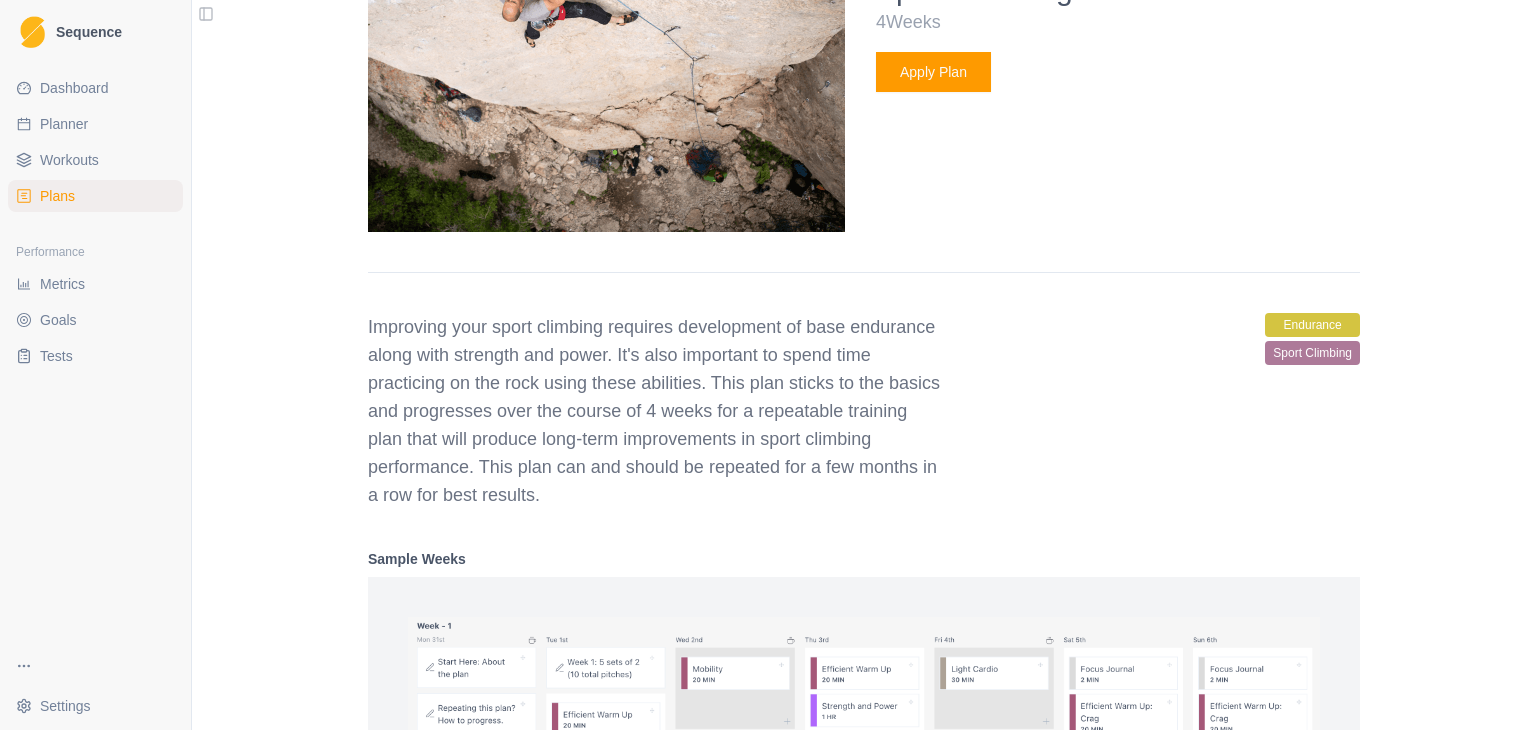 scroll, scrollTop: 912, scrollLeft: 0, axis: vertical 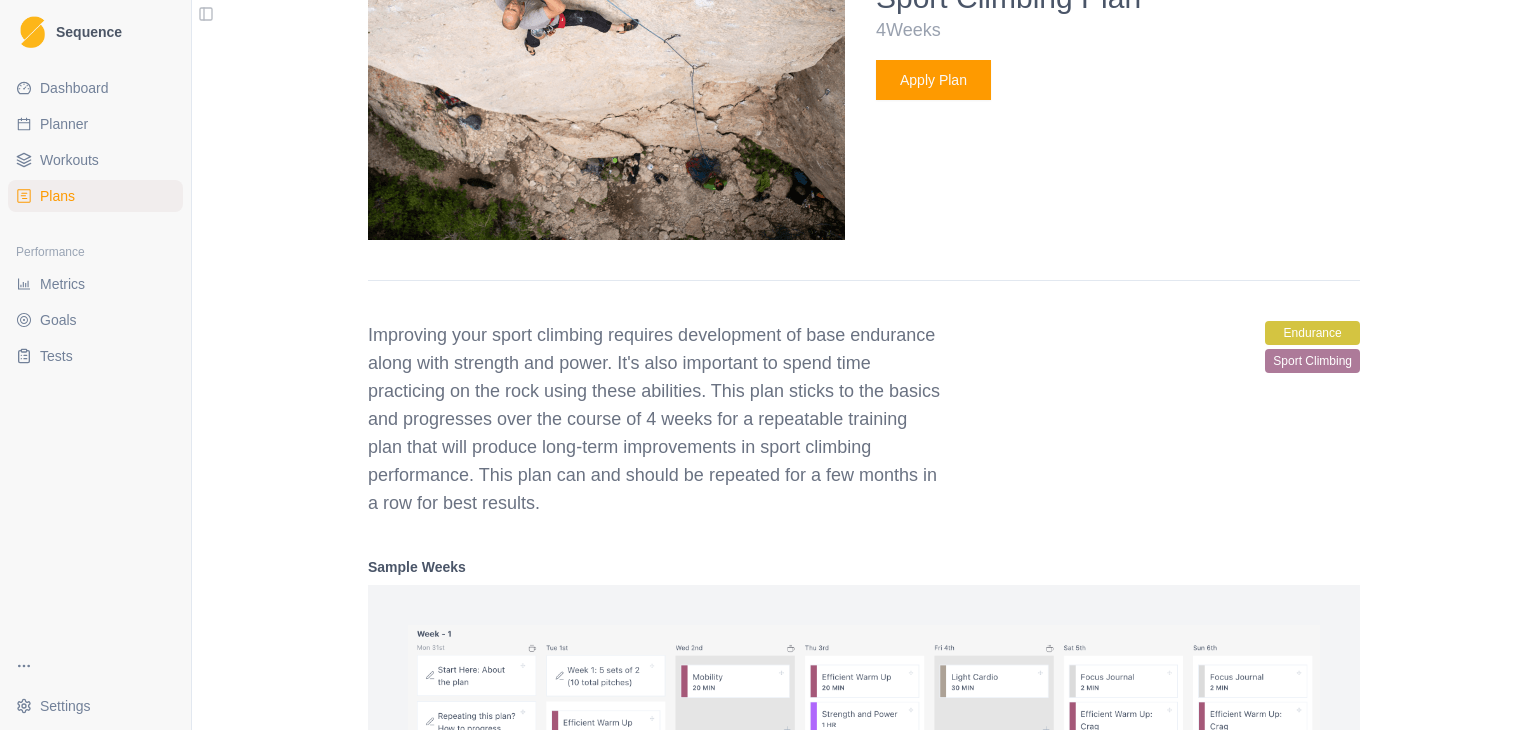 click on "Apply Plan" at bounding box center [933, 80] 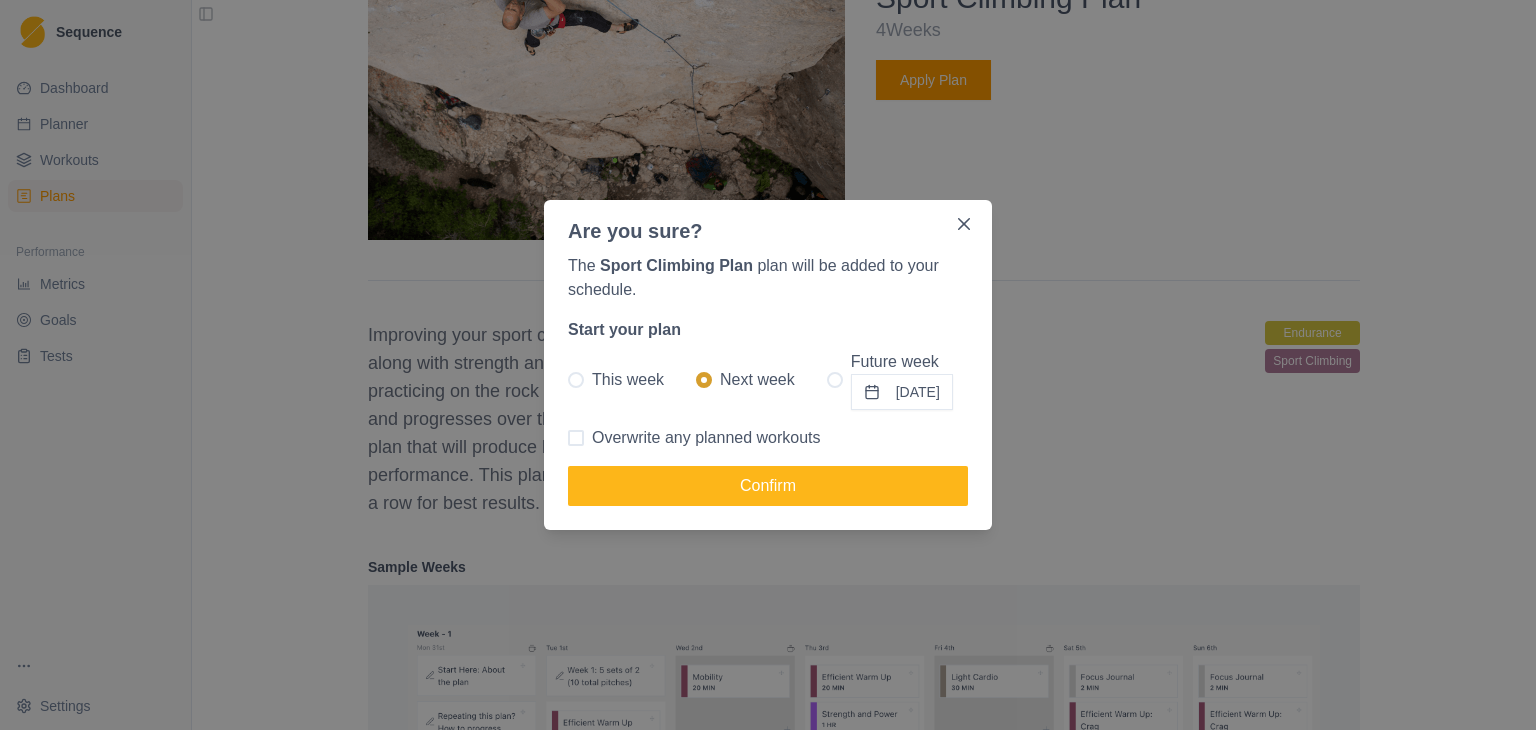 click on "[DATE]" at bounding box center [902, 392] 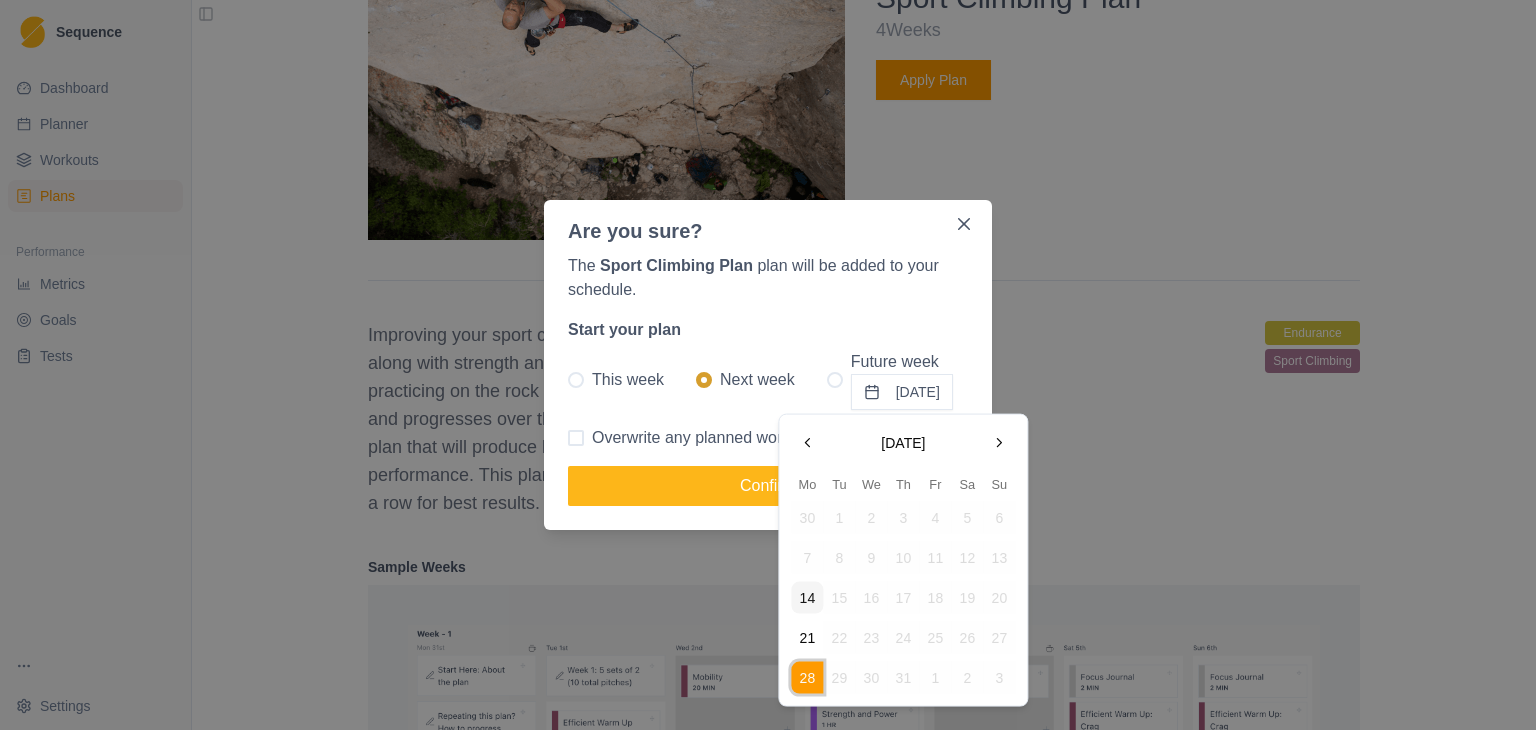 click on "21" at bounding box center [807, 638] 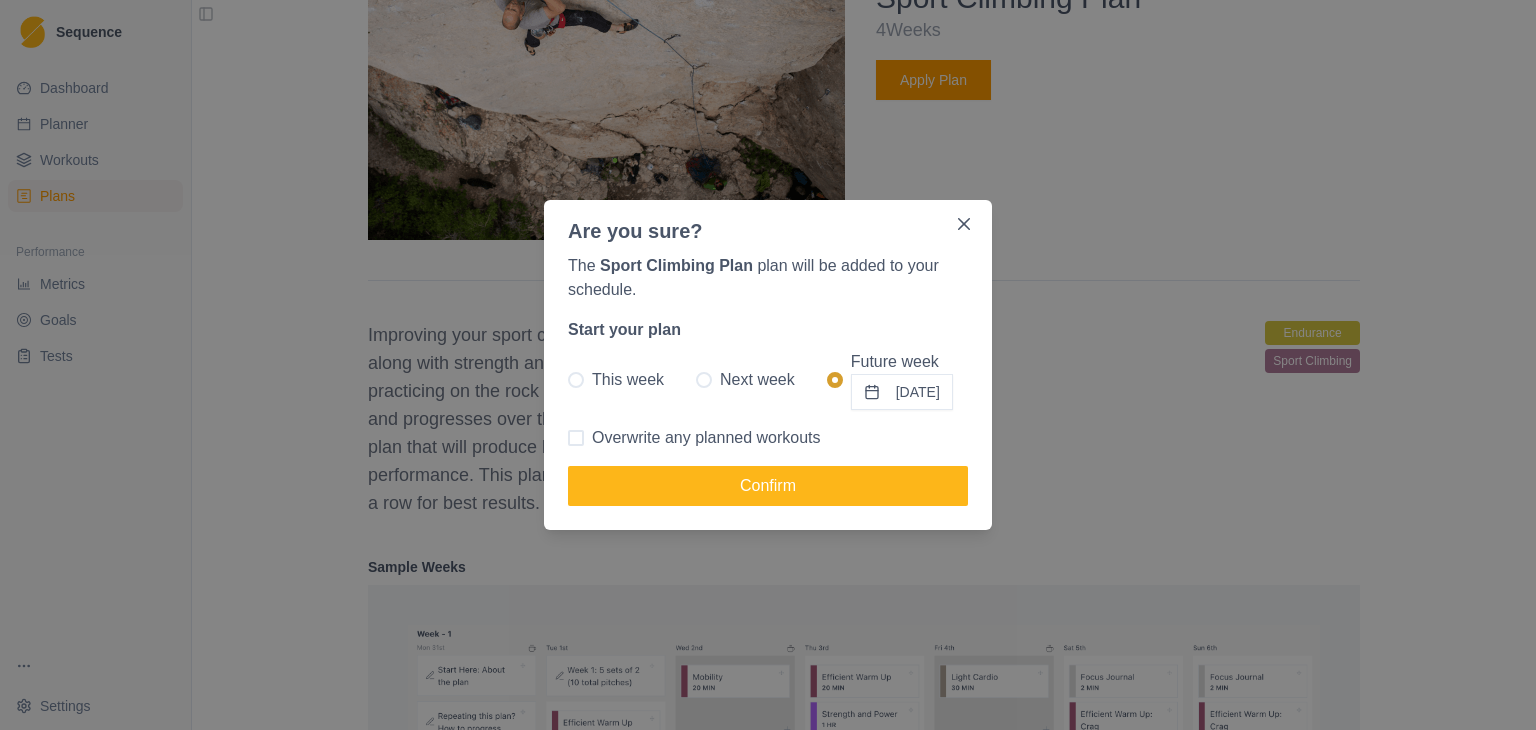 click at bounding box center (576, 438) 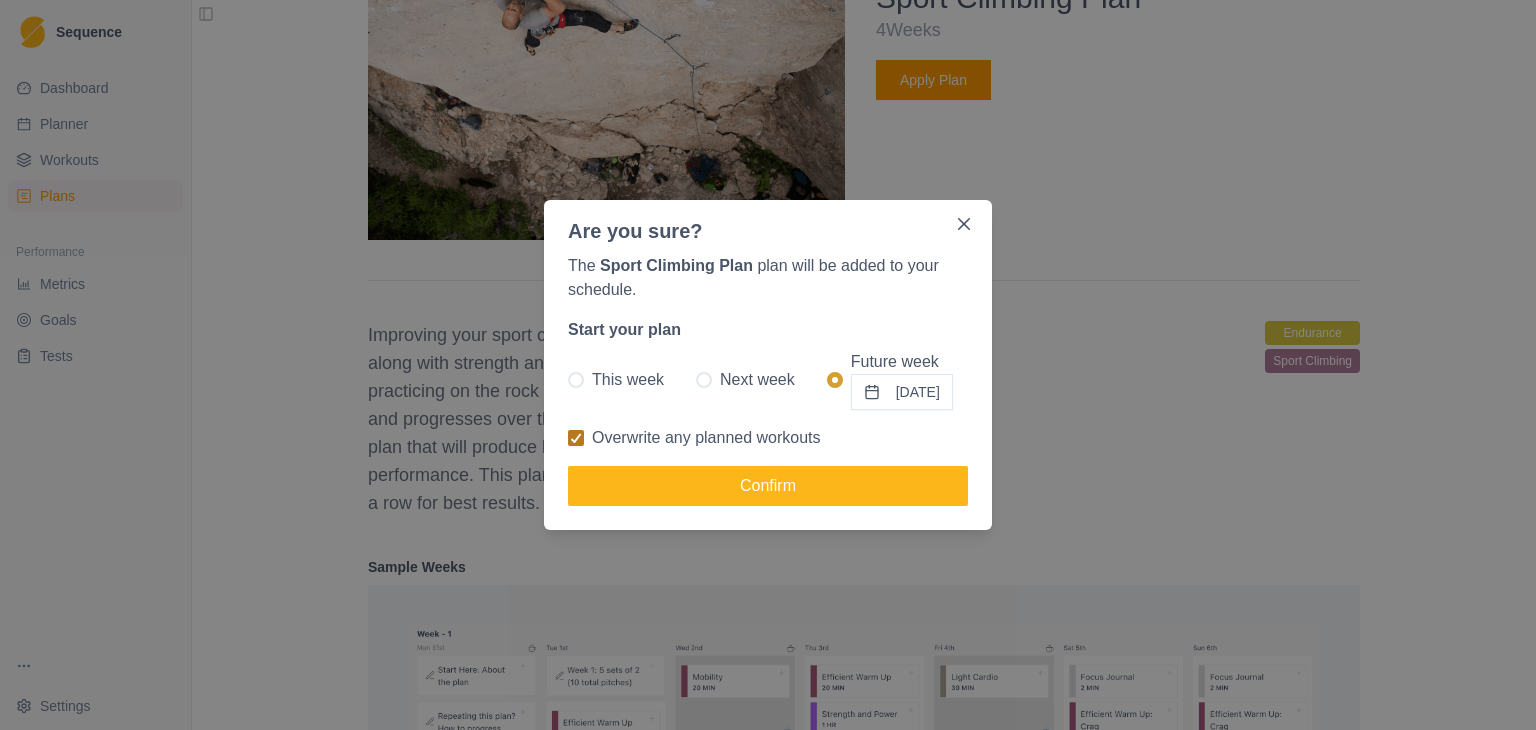 click 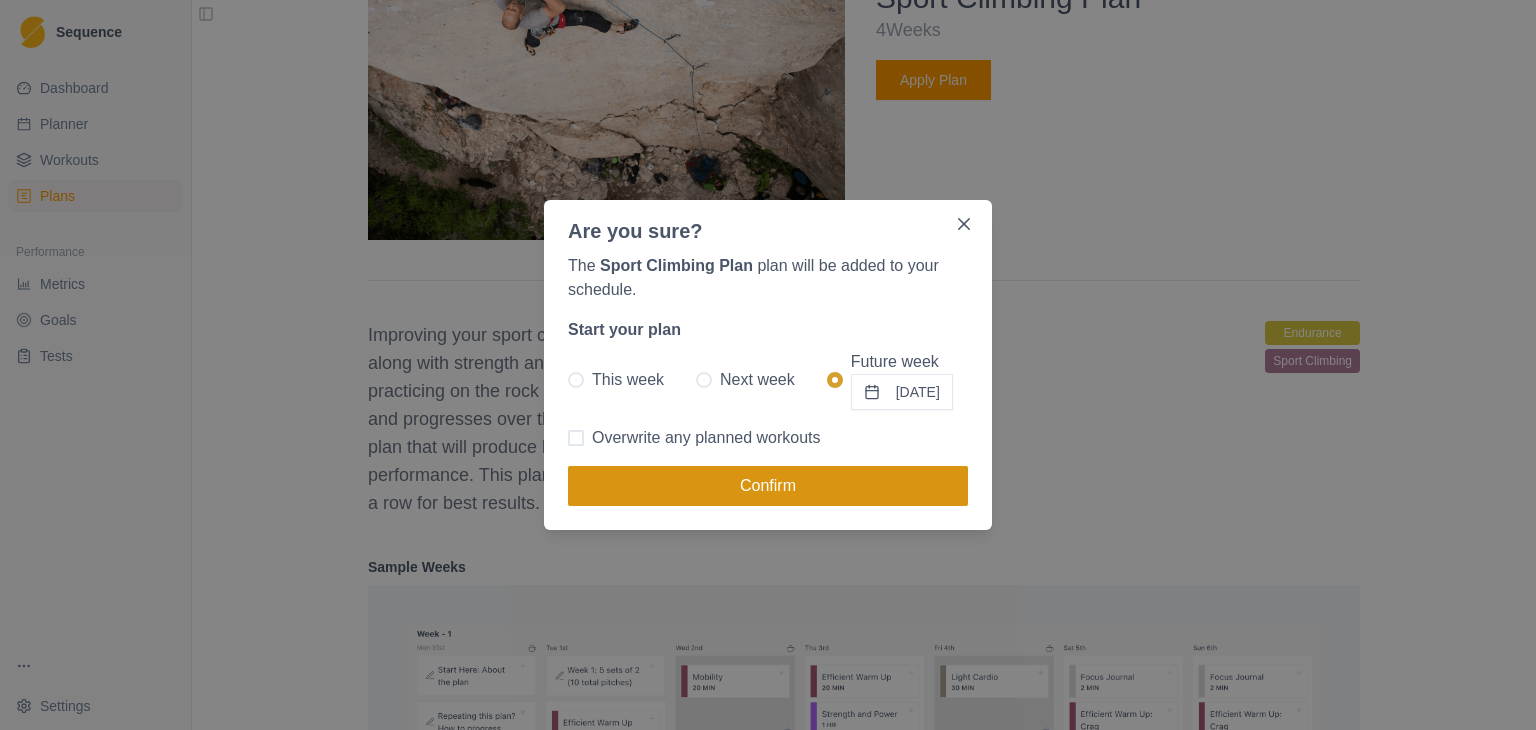 click on "Confirm" at bounding box center (768, 486) 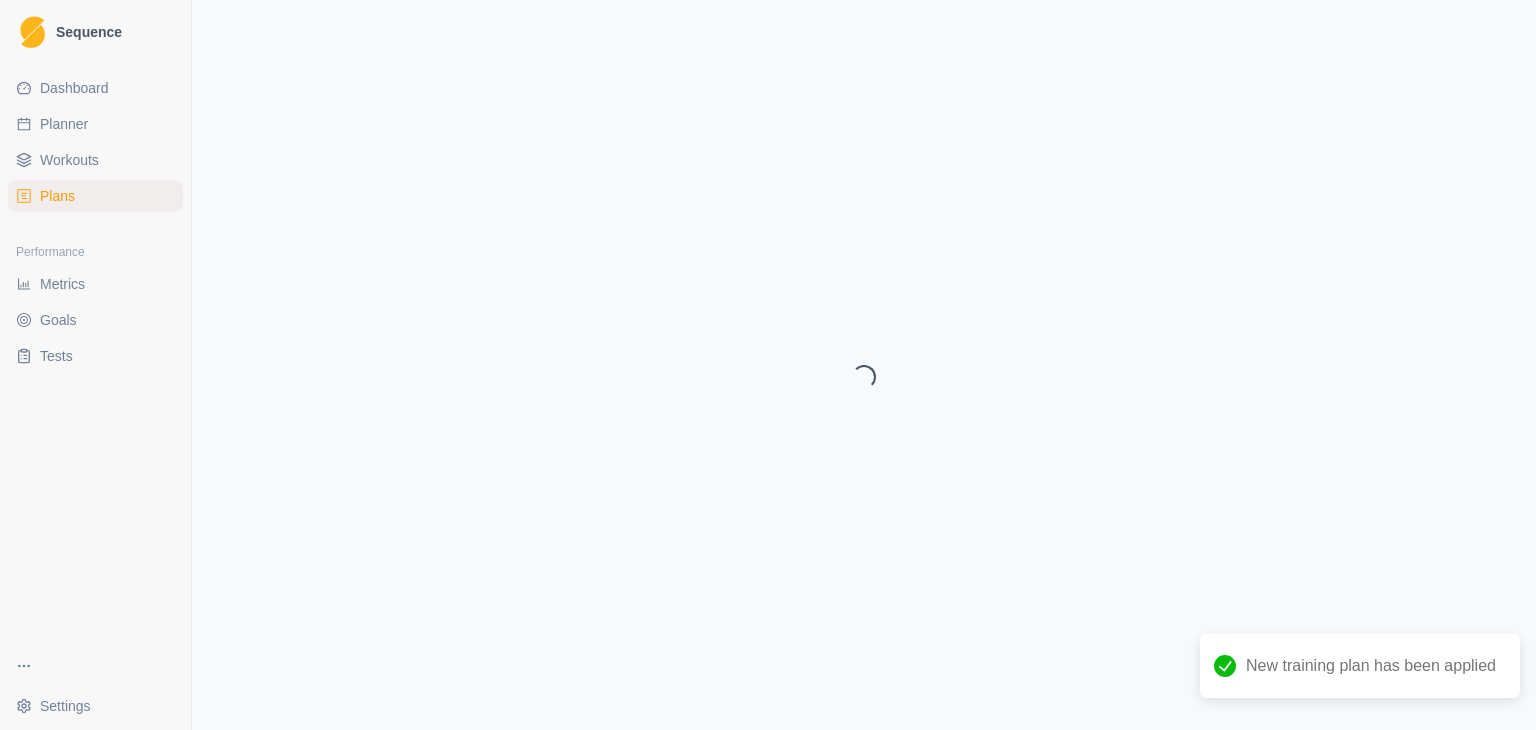 select on "month" 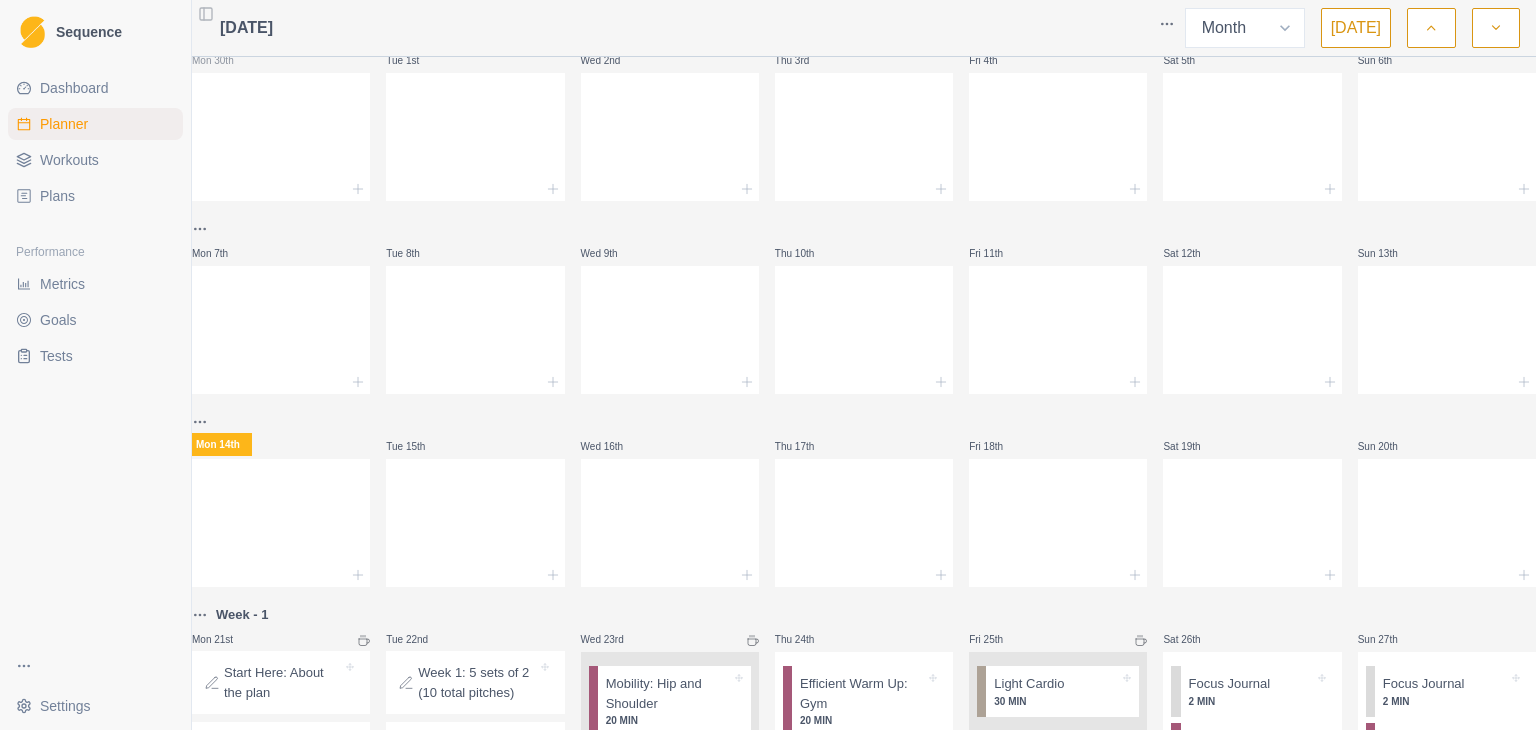scroll, scrollTop: 0, scrollLeft: 0, axis: both 